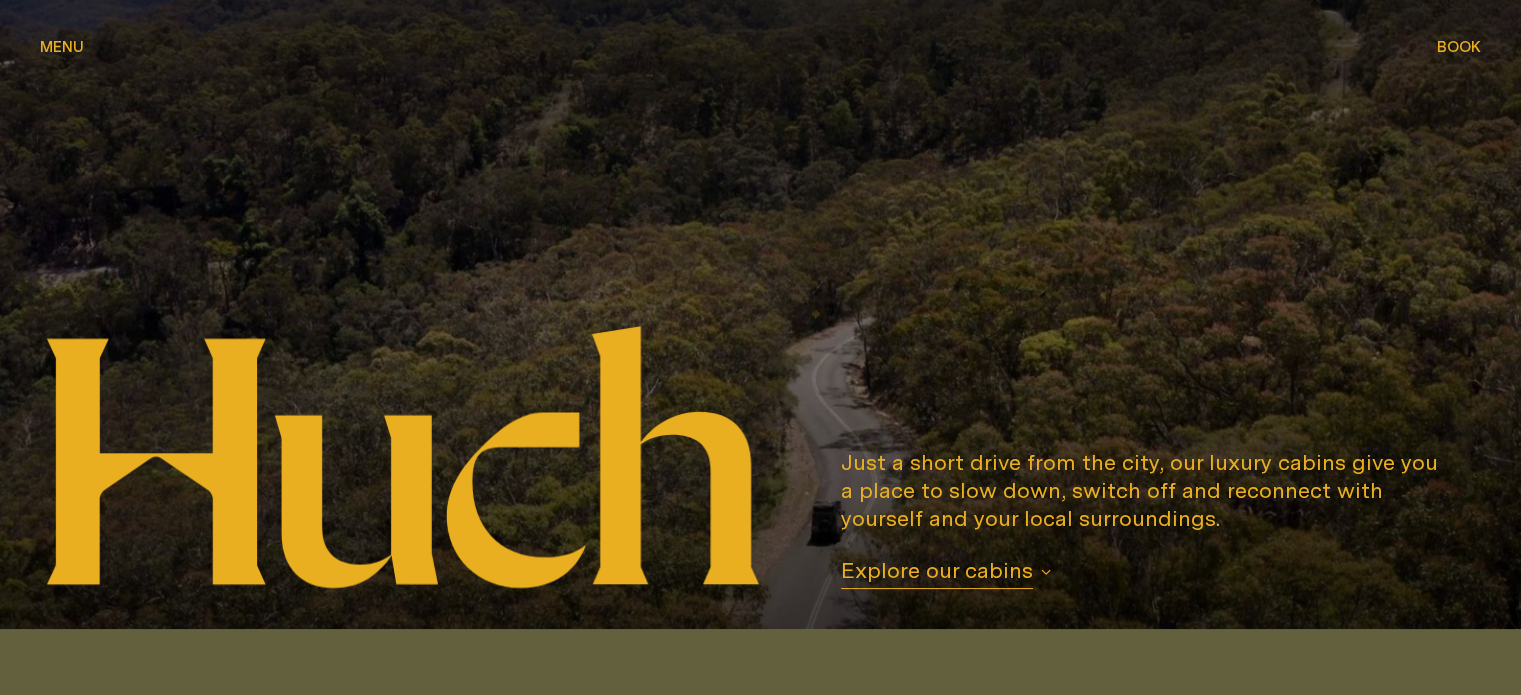 scroll, scrollTop: 0, scrollLeft: 0, axis: both 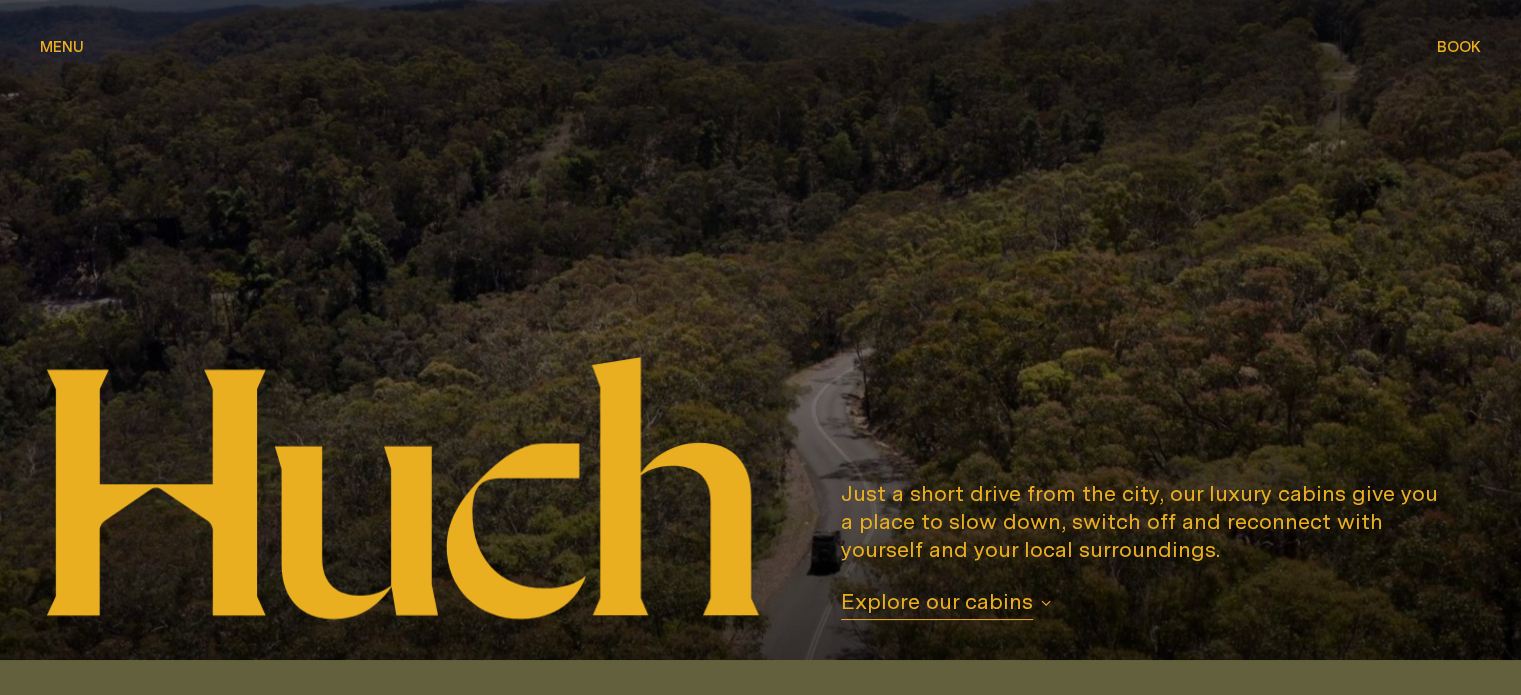 click on "Book" at bounding box center [1459, 46] 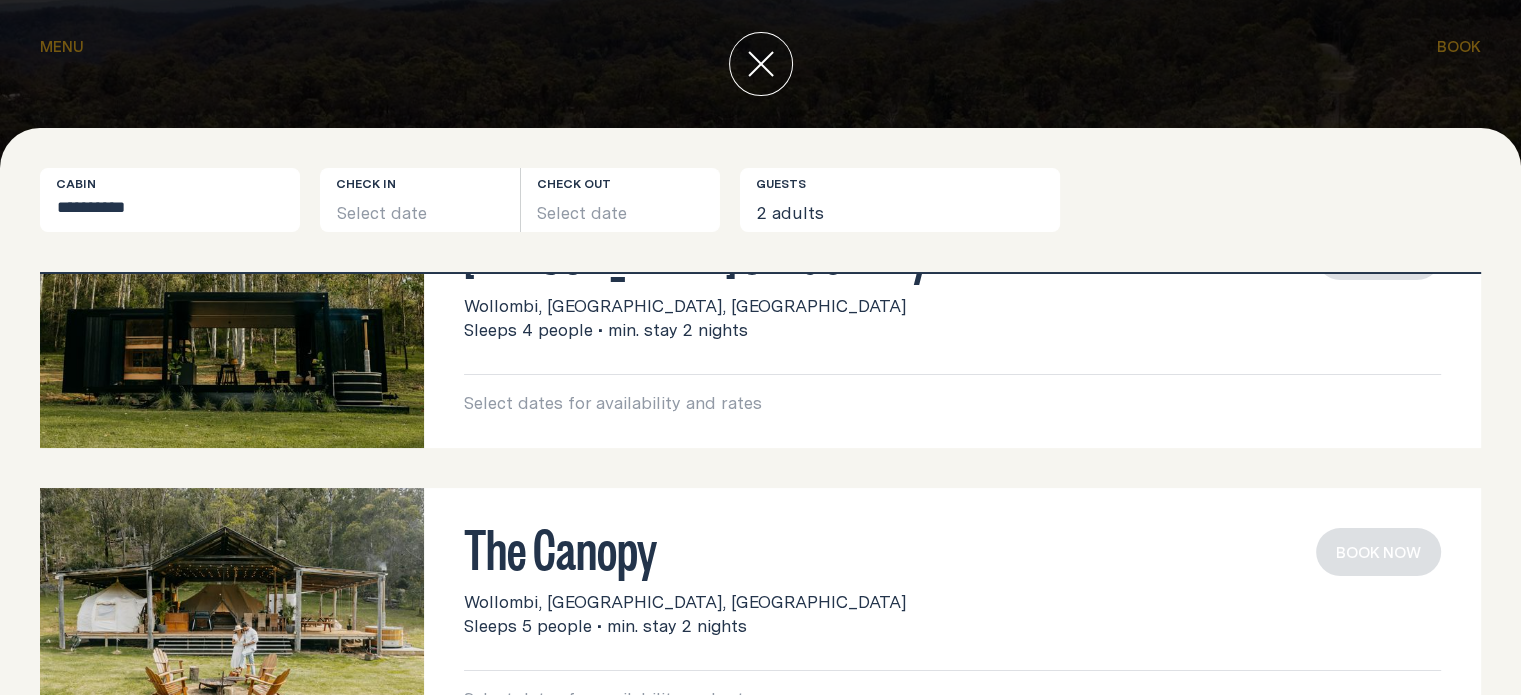 scroll, scrollTop: 0, scrollLeft: 0, axis: both 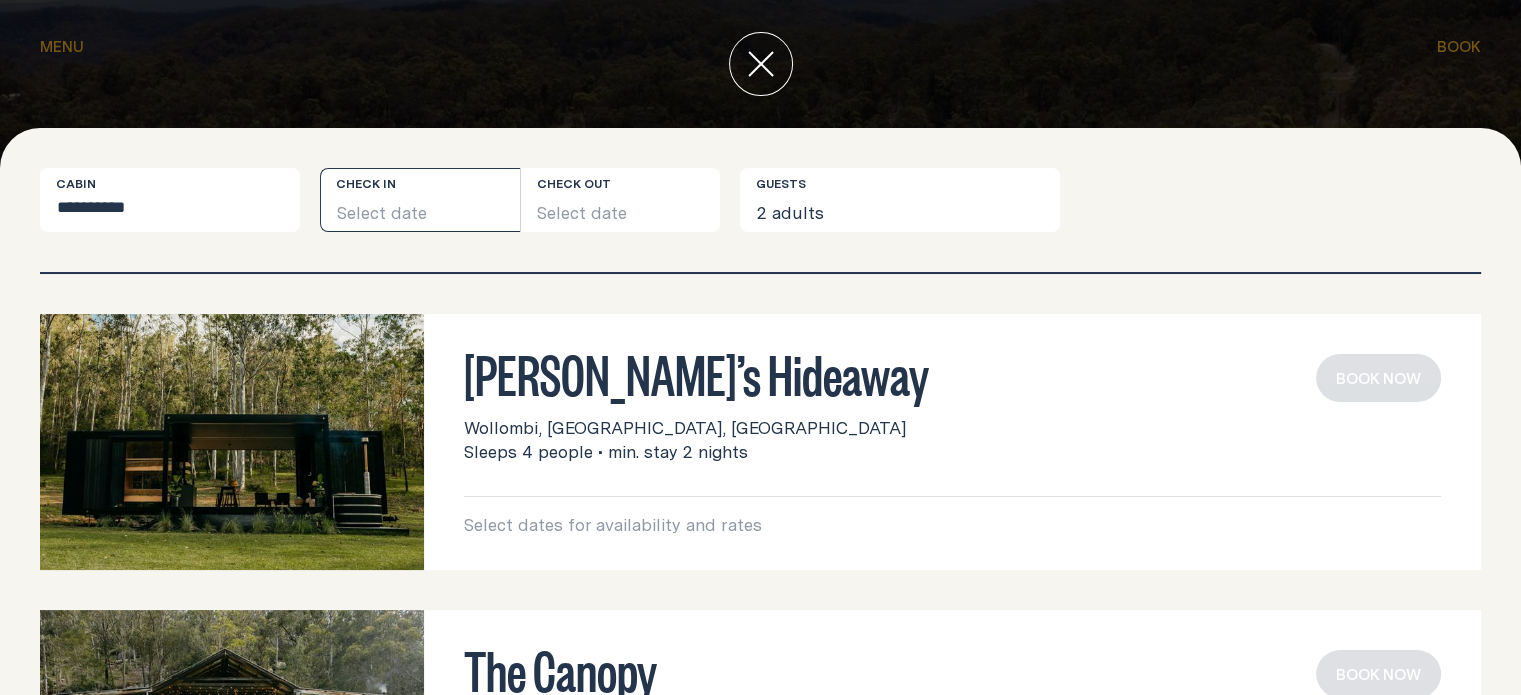 click on "Select date" at bounding box center [420, 200] 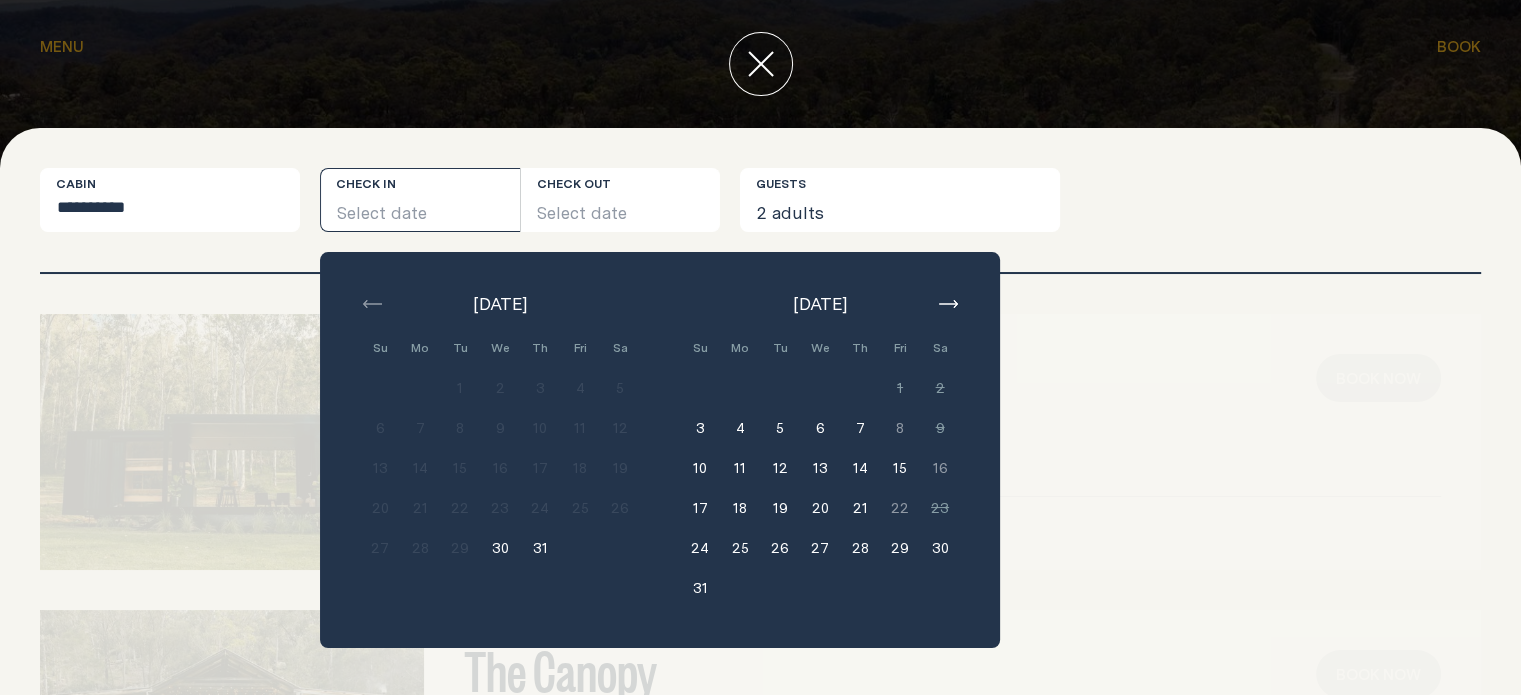 click 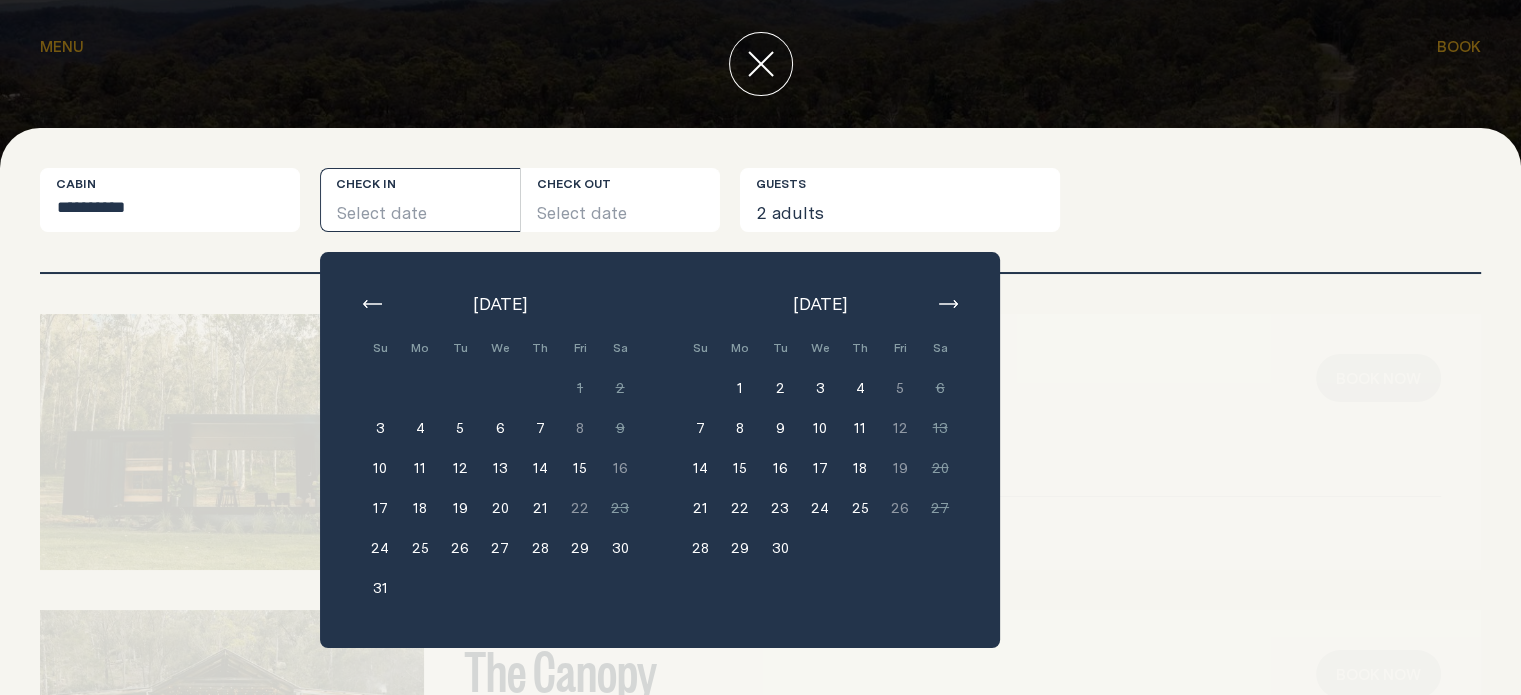 click 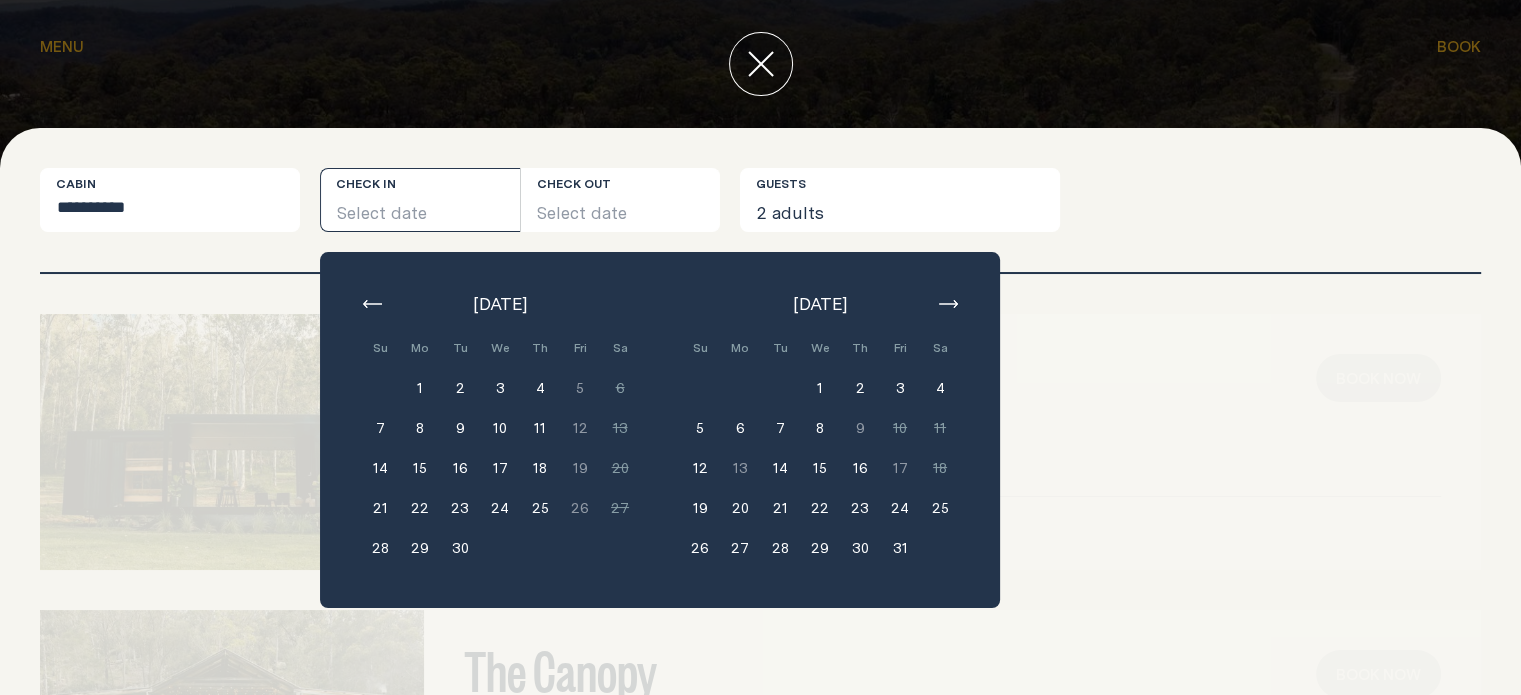 click 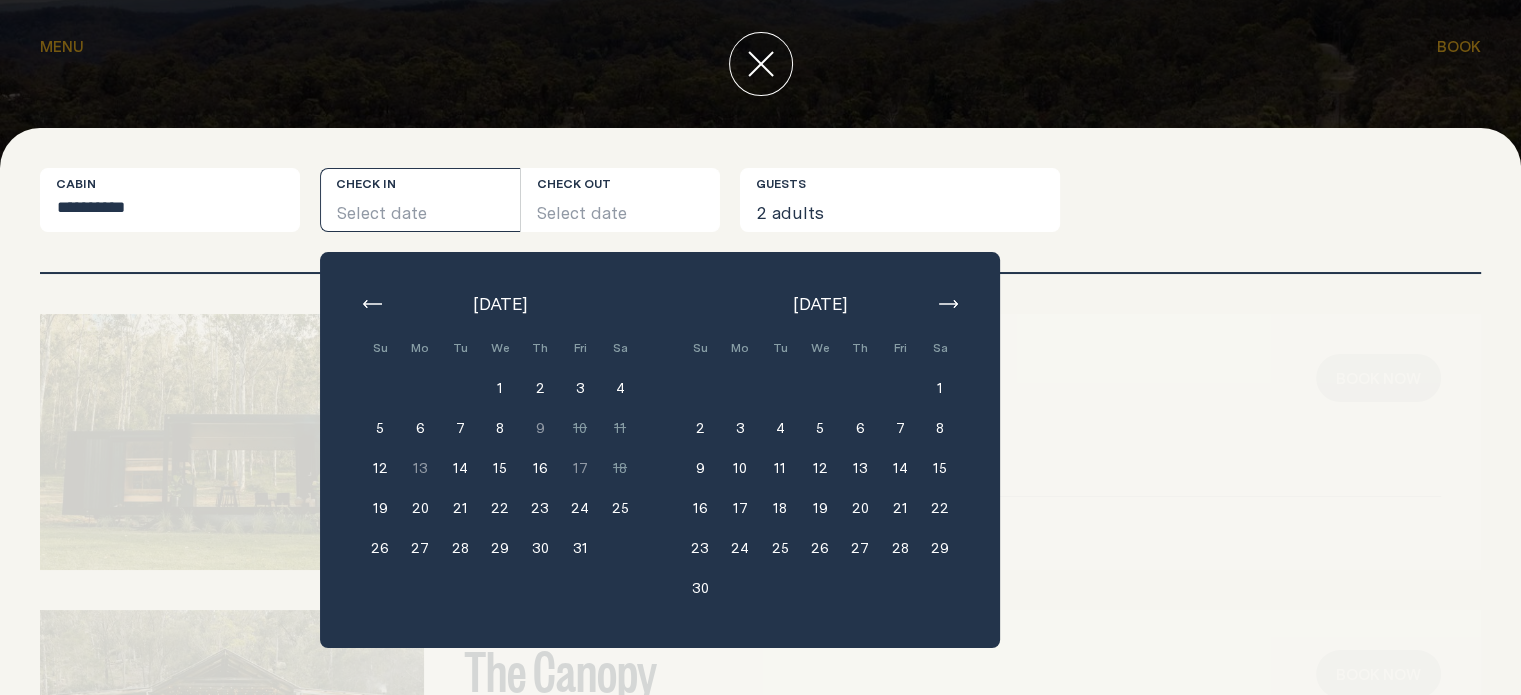 click on "2" at bounding box center (700, 428) 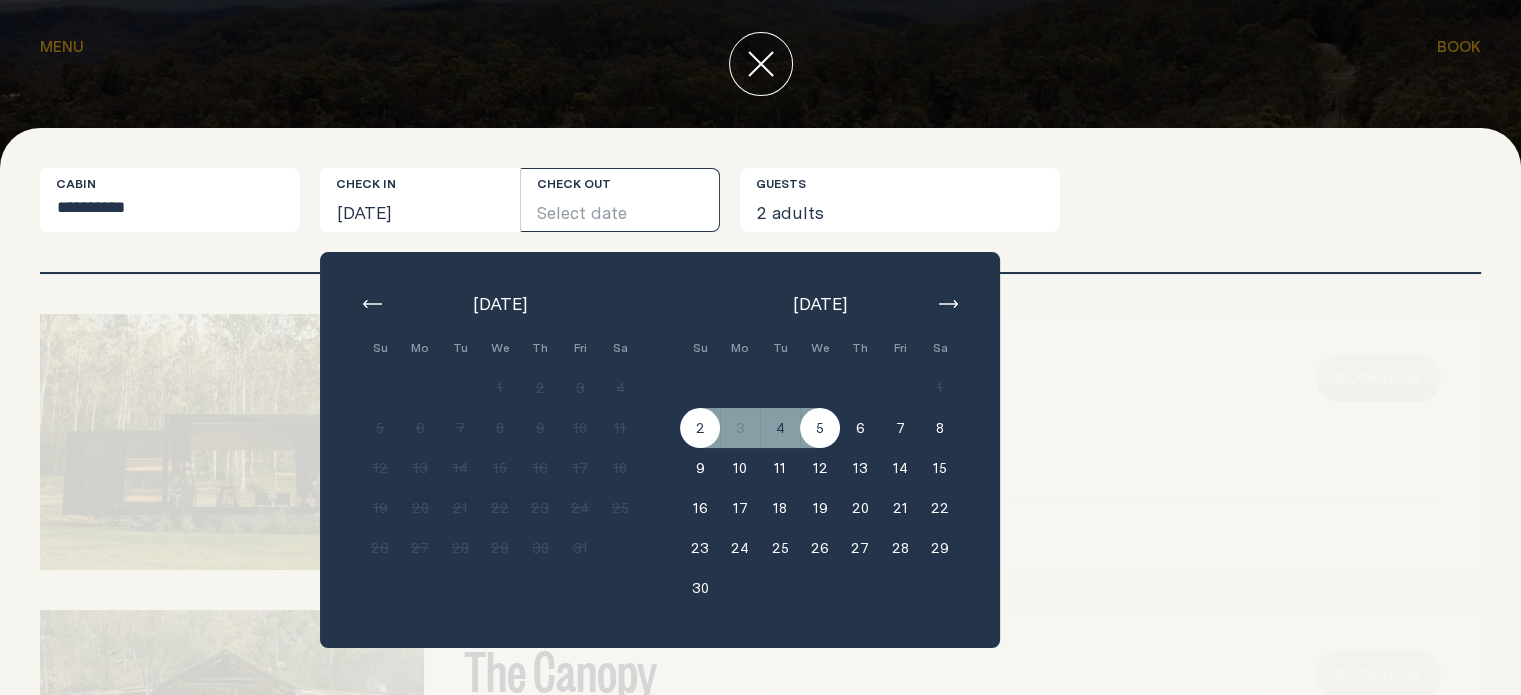 click on "5" at bounding box center (820, 428) 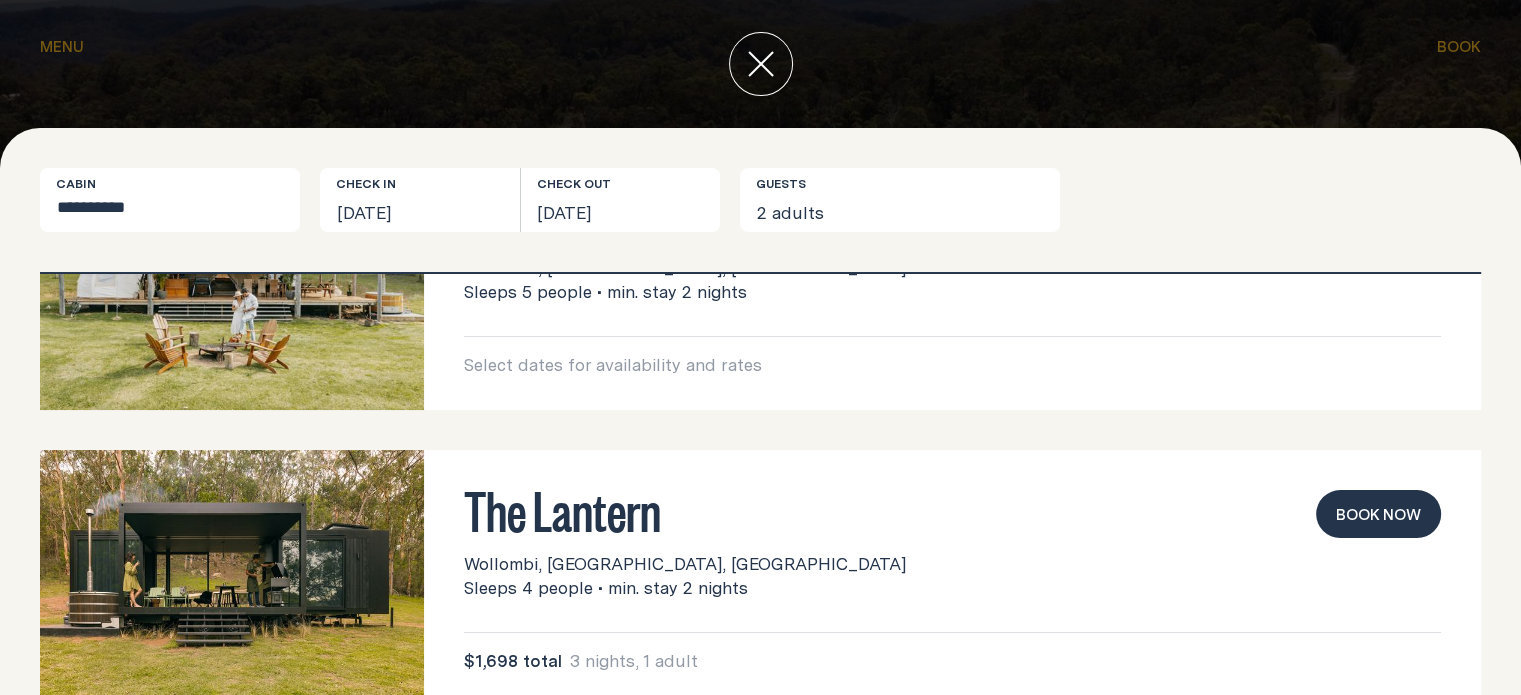 scroll, scrollTop: 506, scrollLeft: 0, axis: vertical 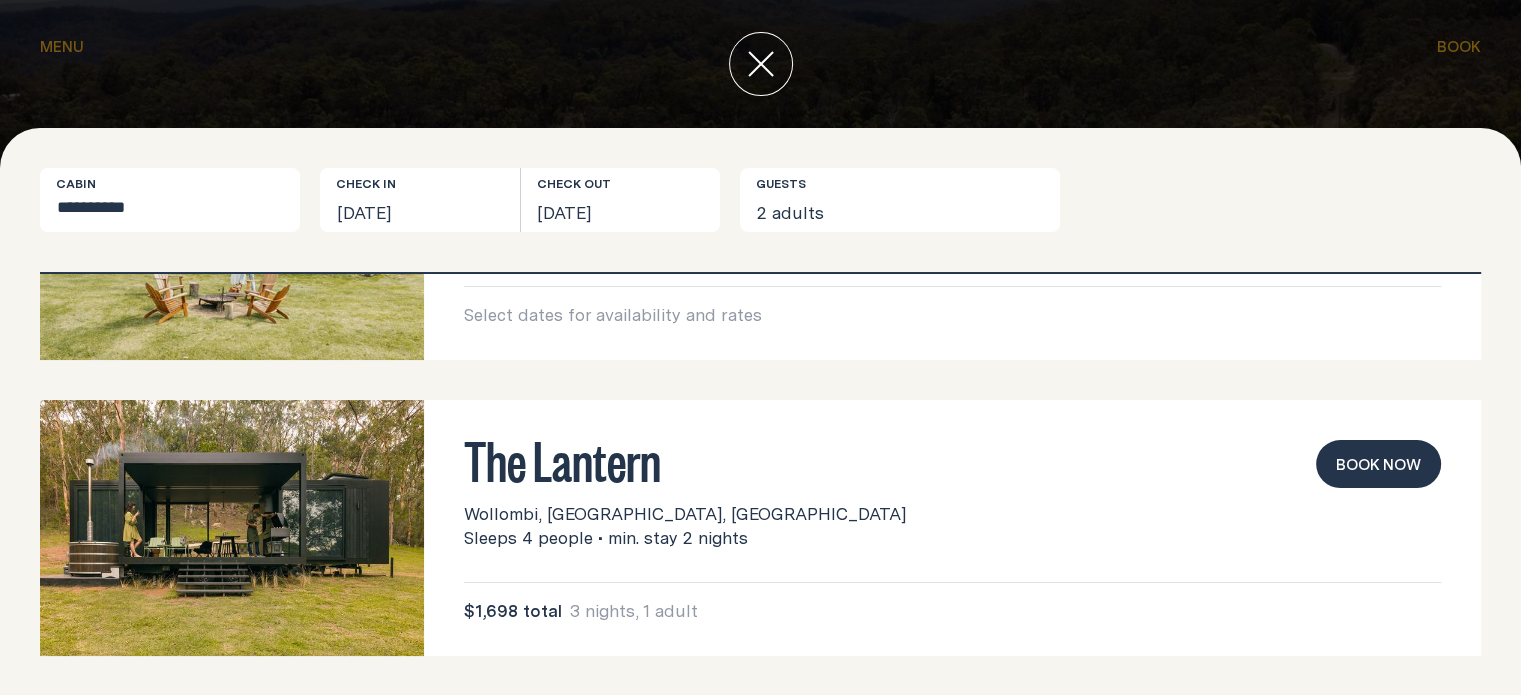 click on "Book now" at bounding box center [1378, 464] 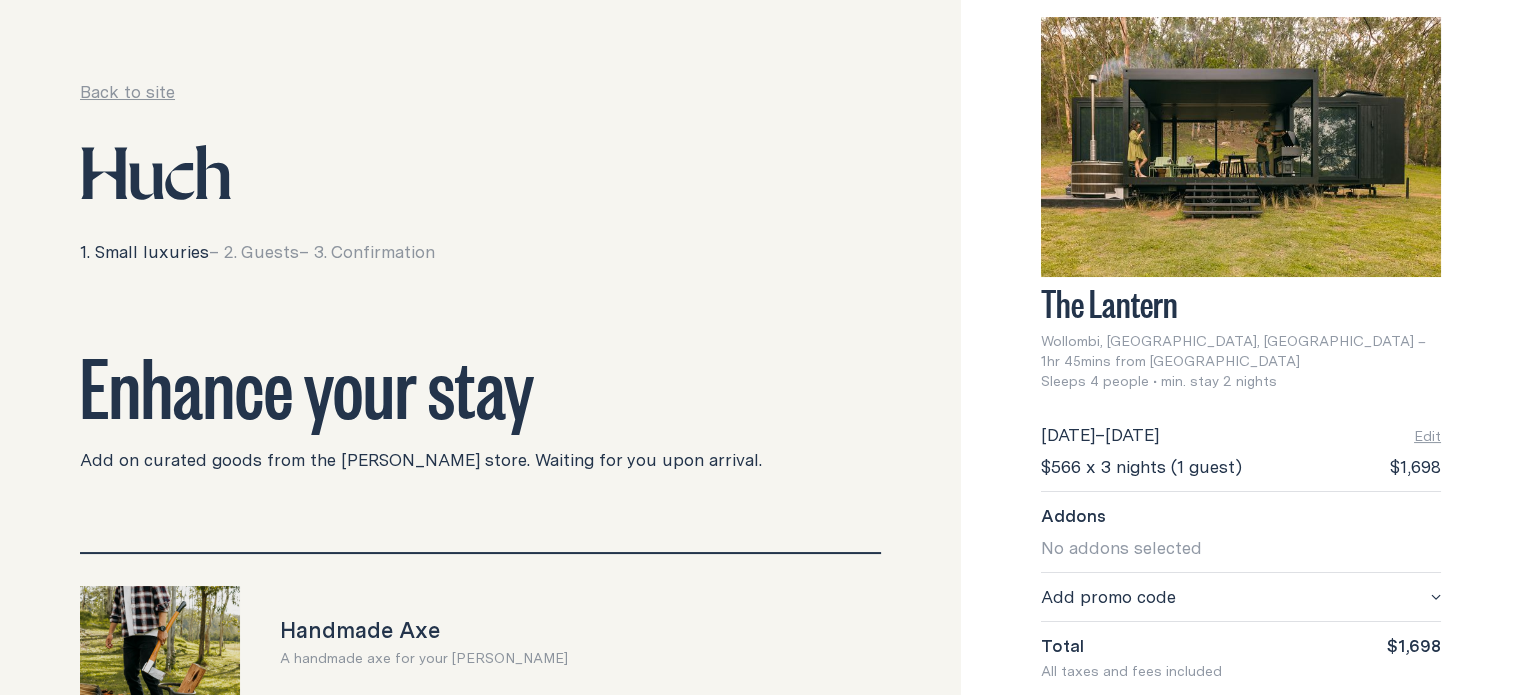 scroll, scrollTop: 115, scrollLeft: 0, axis: vertical 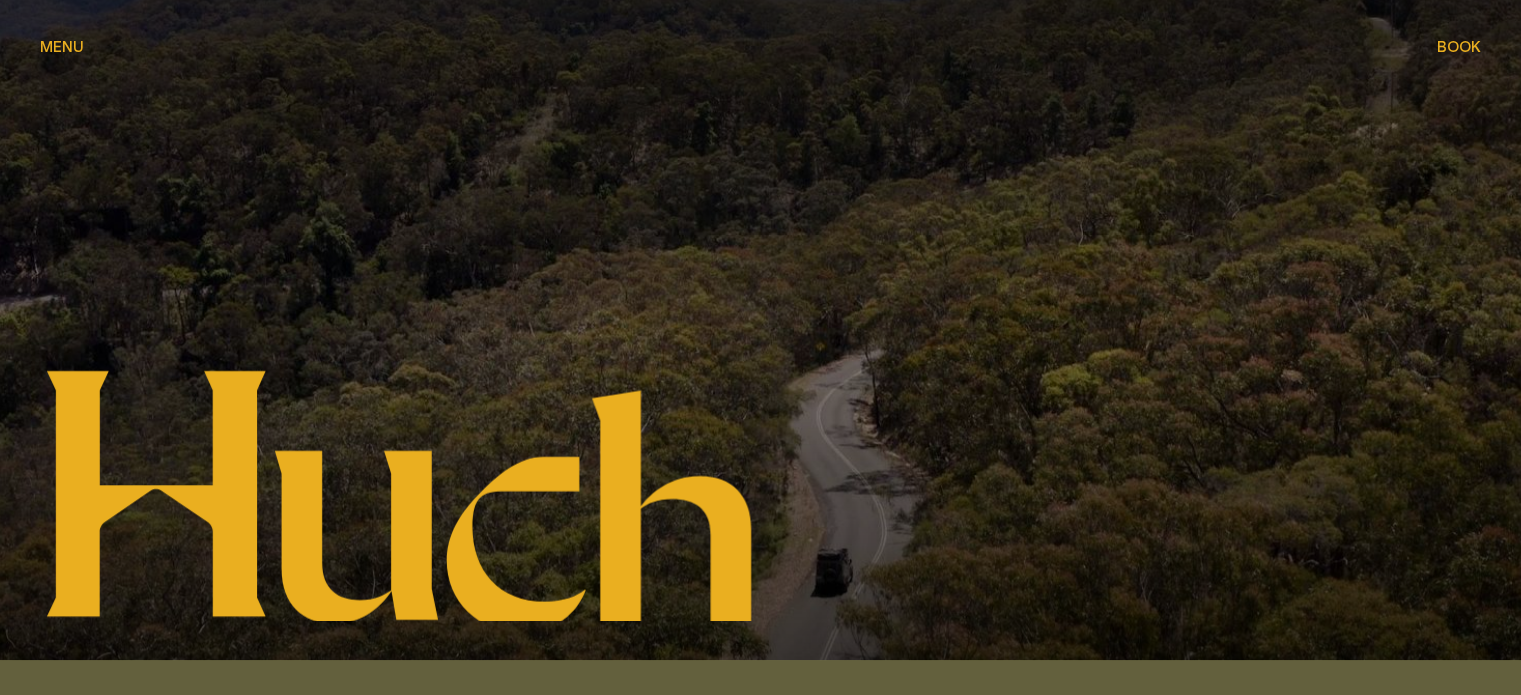 click on "Book" at bounding box center (1459, 46) 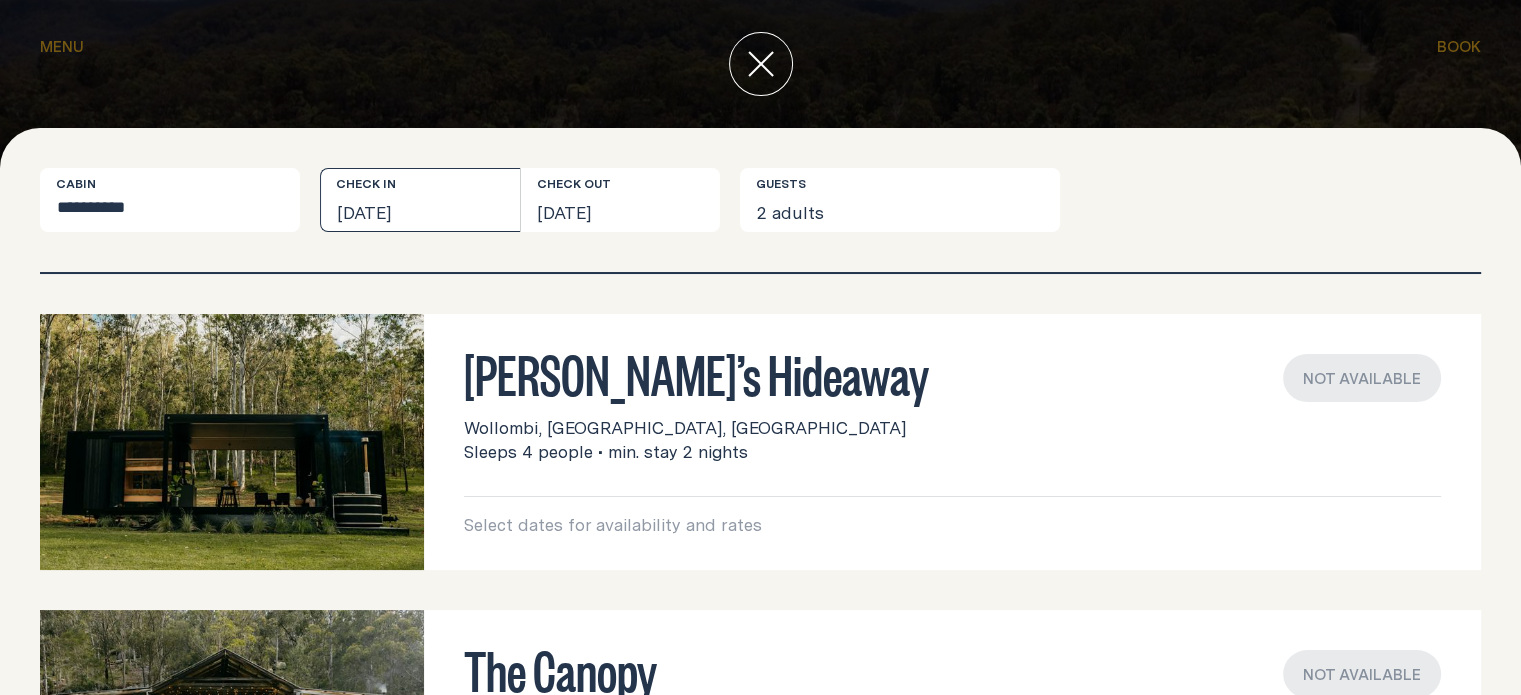 click on "[DATE]" at bounding box center [420, 200] 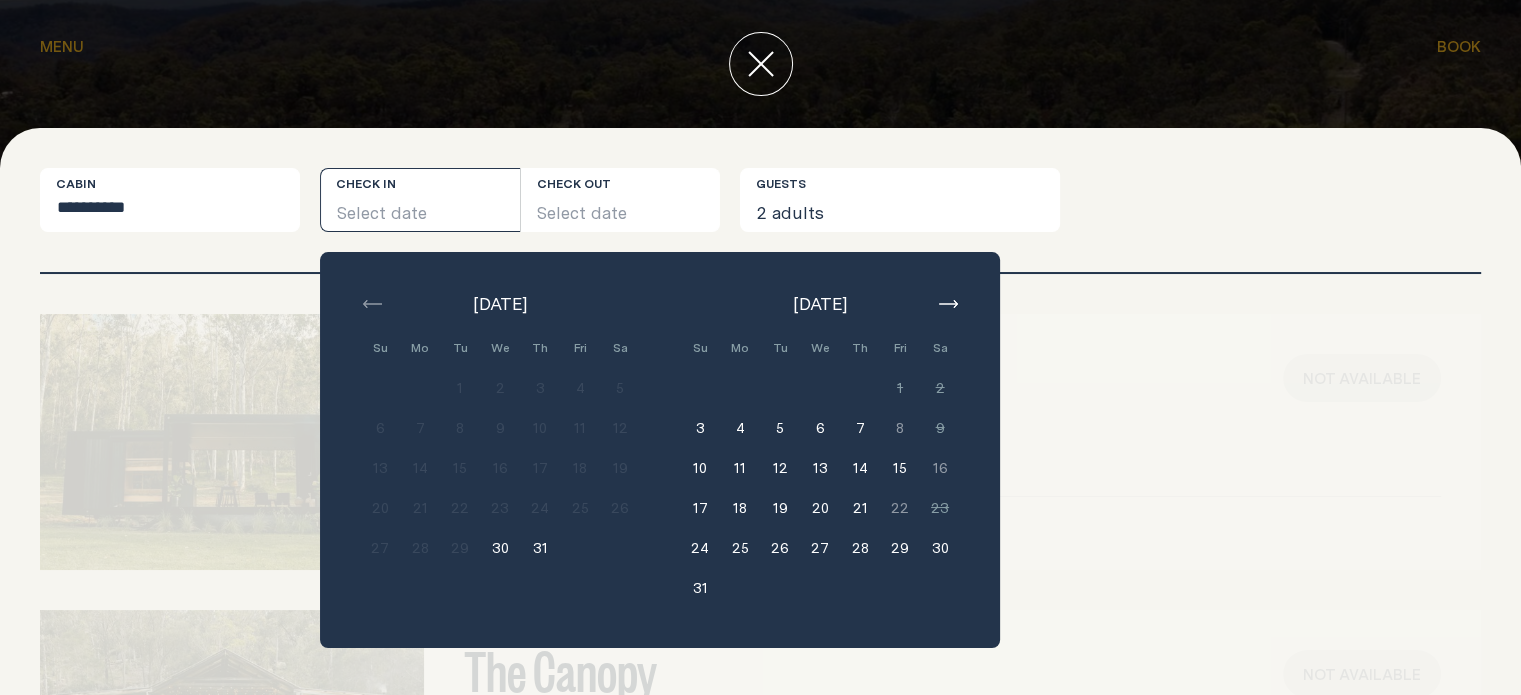 click at bounding box center (948, 304) 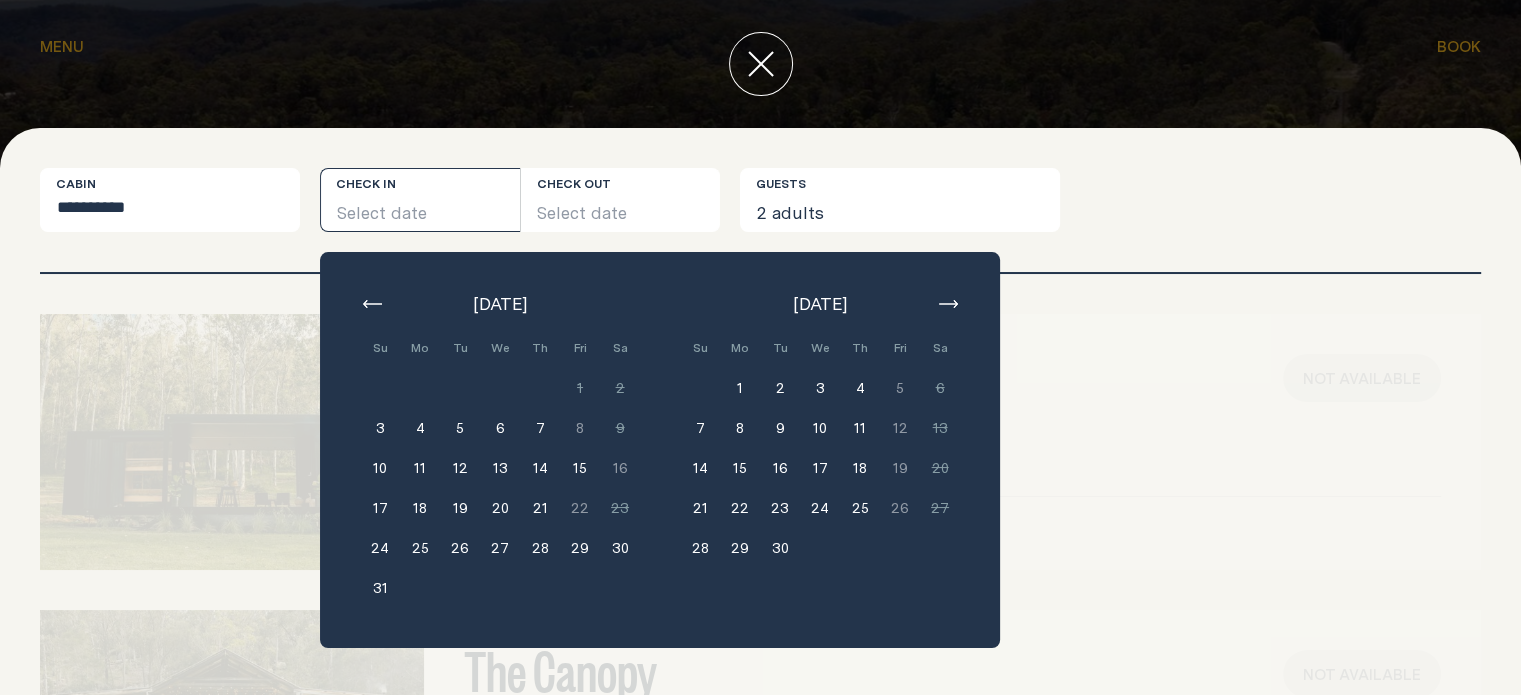 click at bounding box center [948, 304] 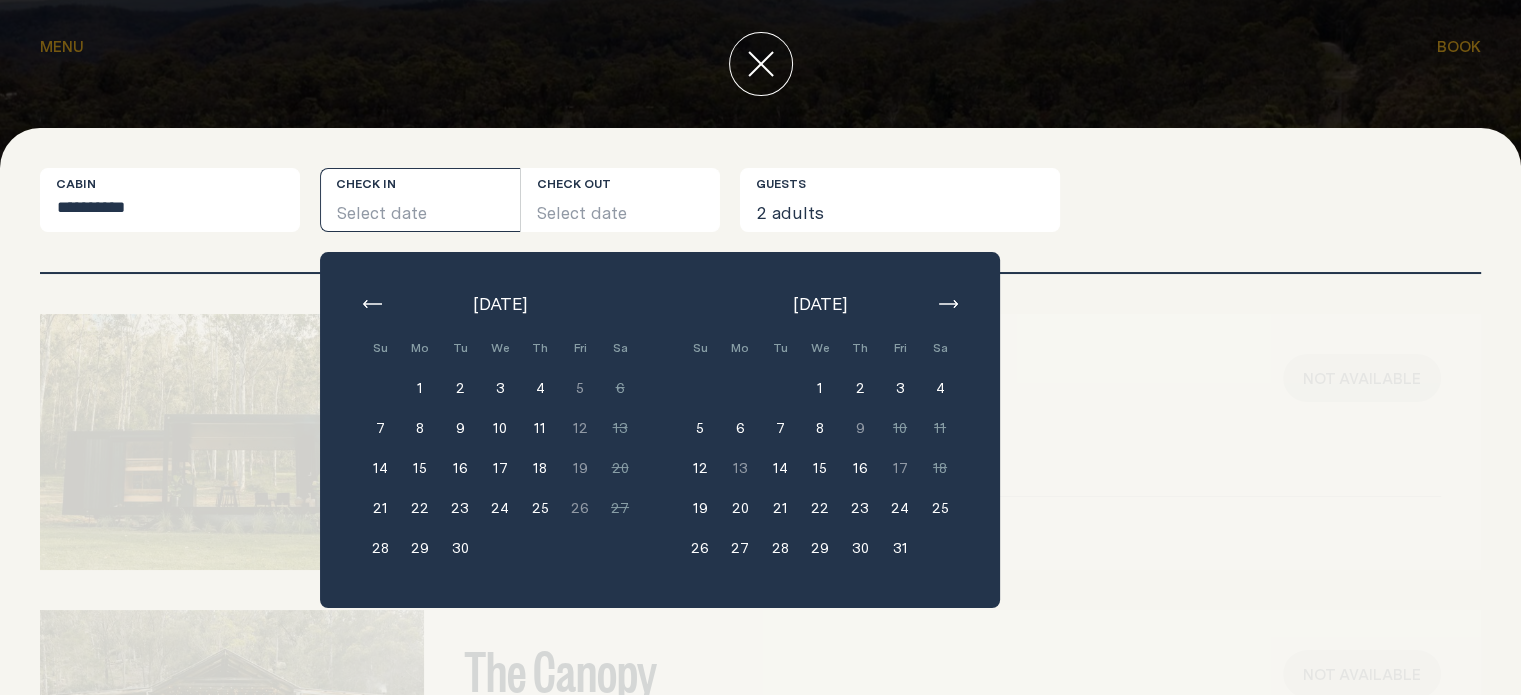 click at bounding box center [948, 304] 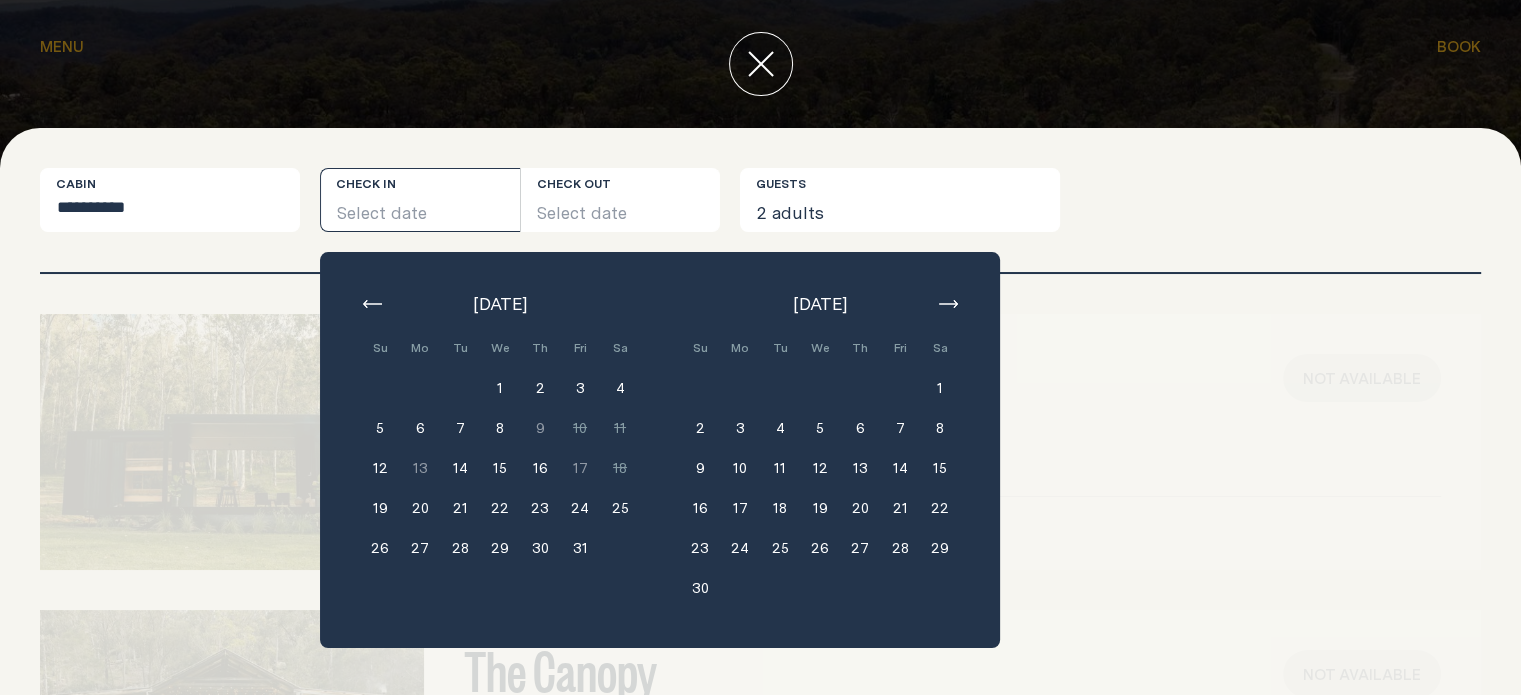 click on "4" at bounding box center (780, 428) 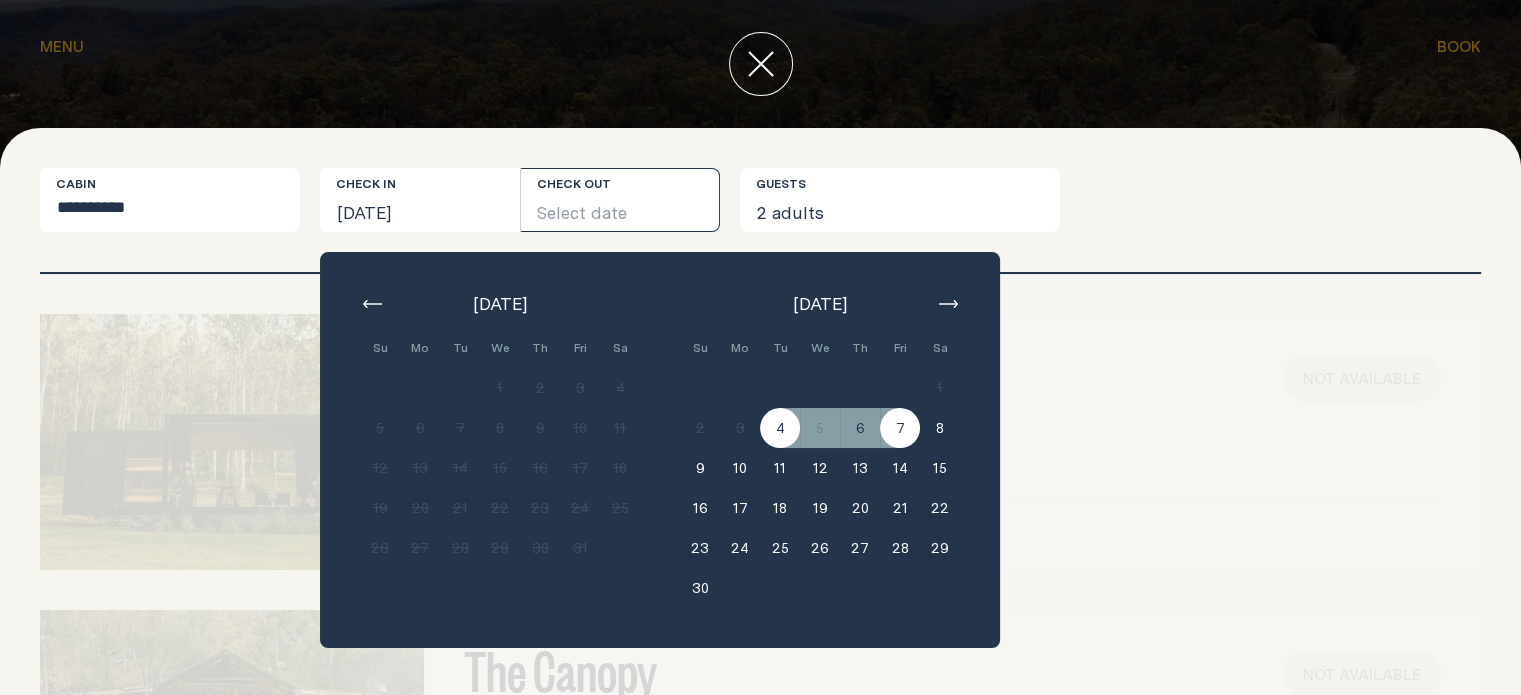 click on "7" at bounding box center (900, 428) 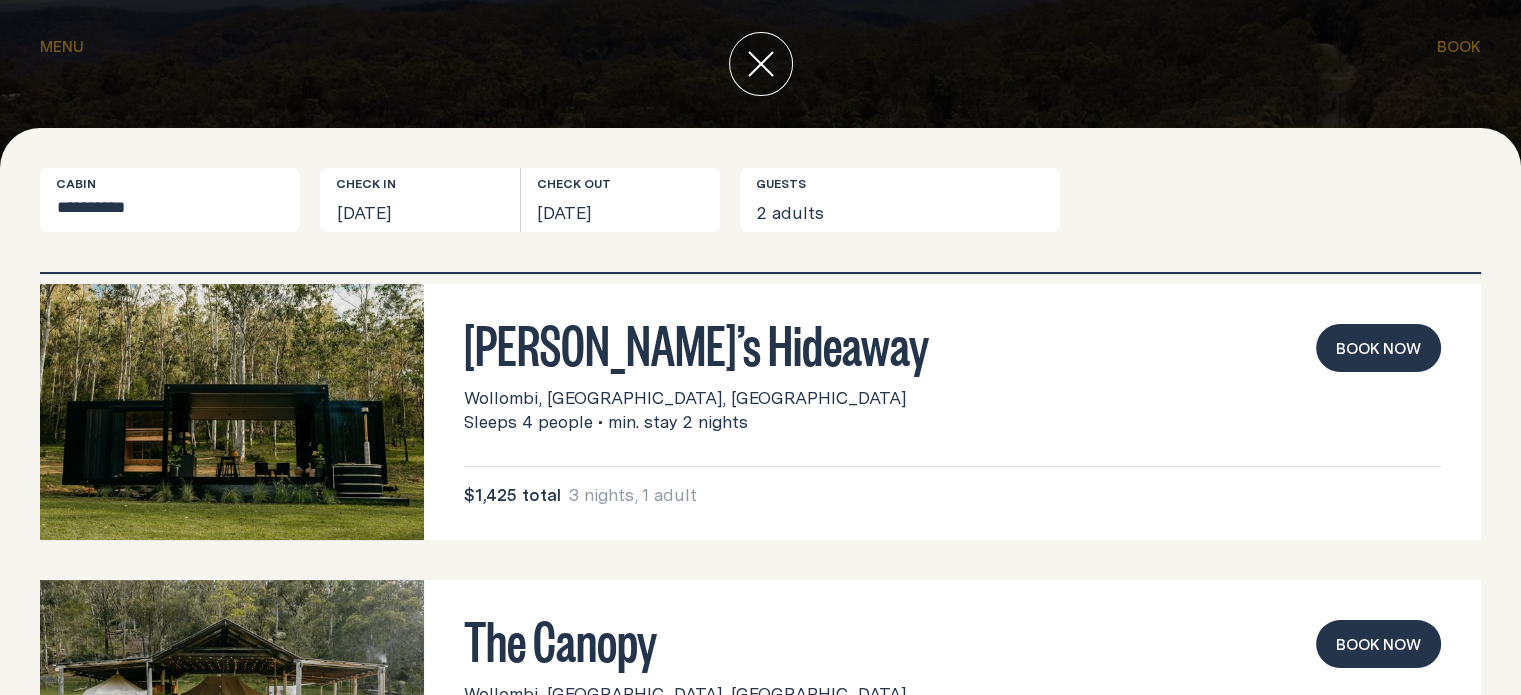 scroll, scrollTop: 0, scrollLeft: 0, axis: both 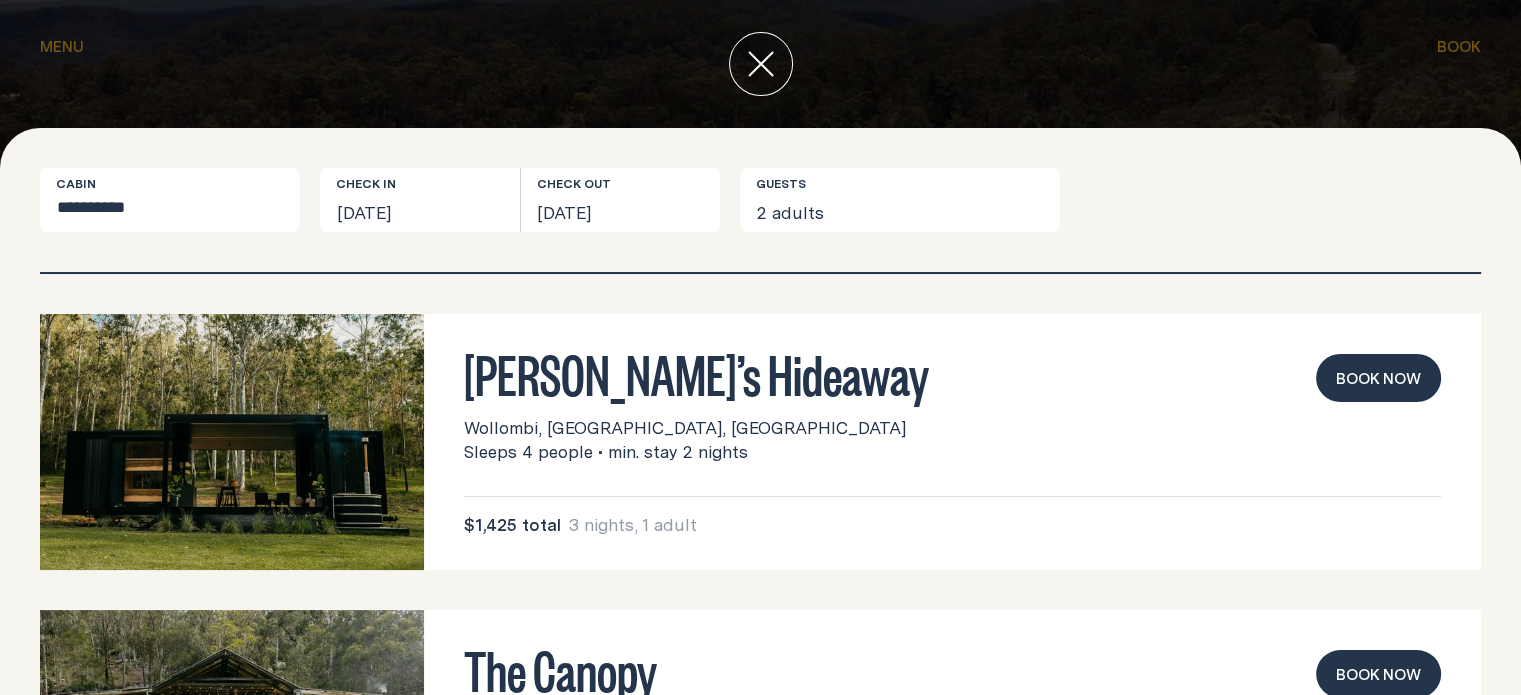 click at bounding box center (232, 442) 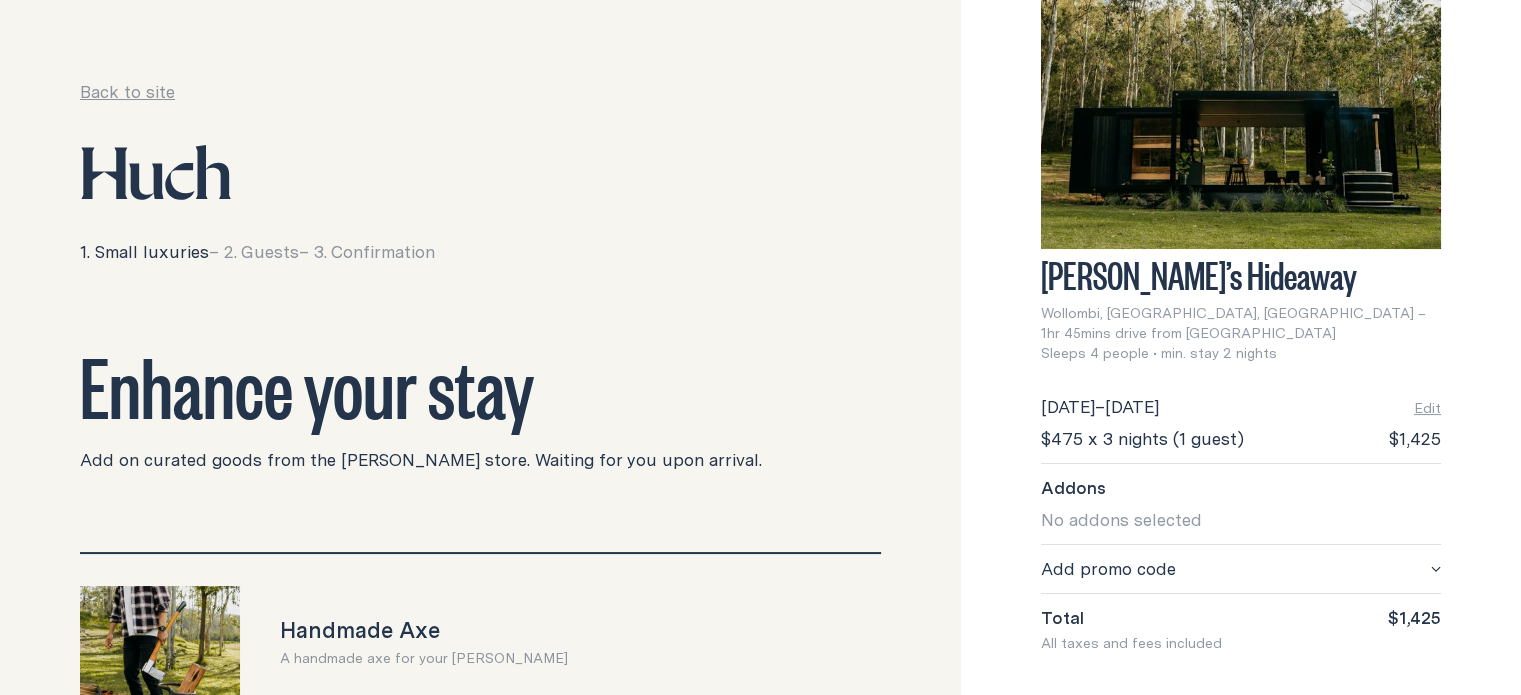 scroll, scrollTop: 135, scrollLeft: 0, axis: vertical 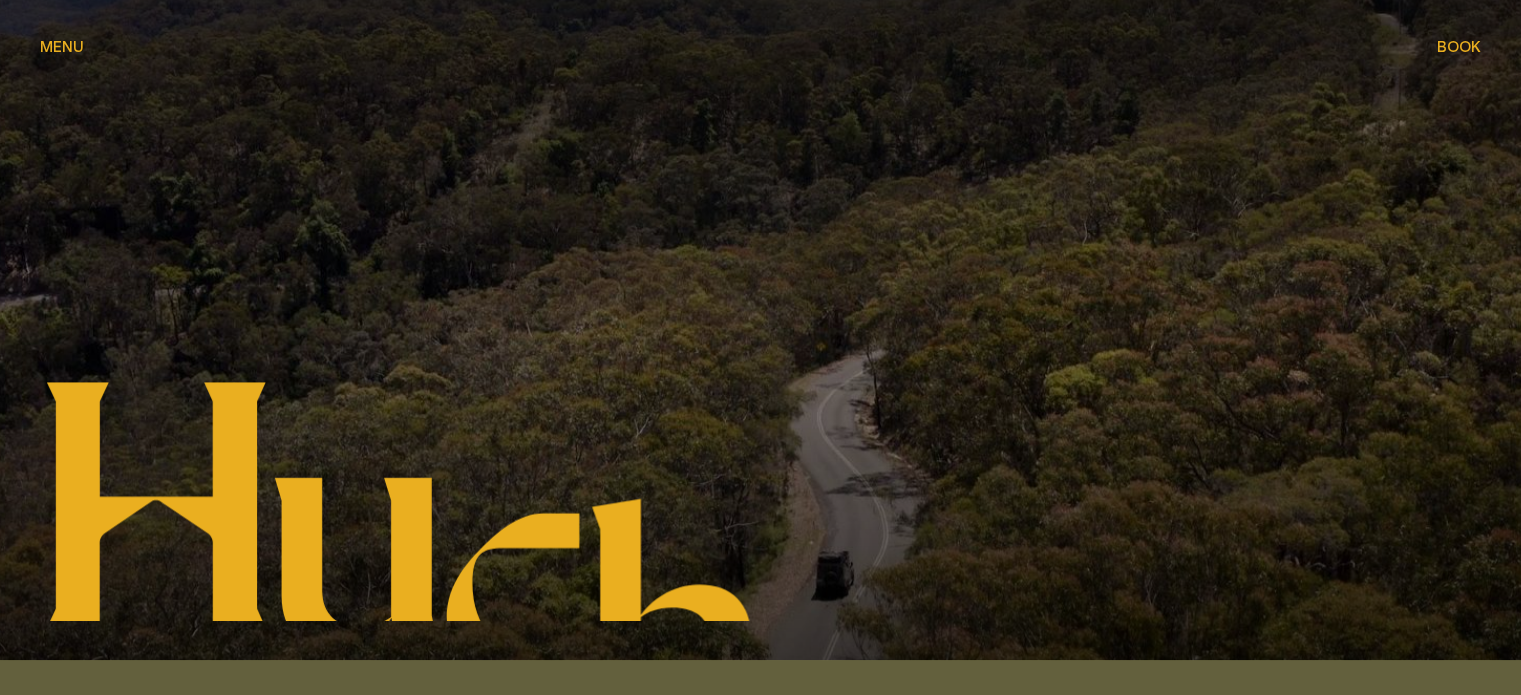 click on "Book" at bounding box center (1459, 46) 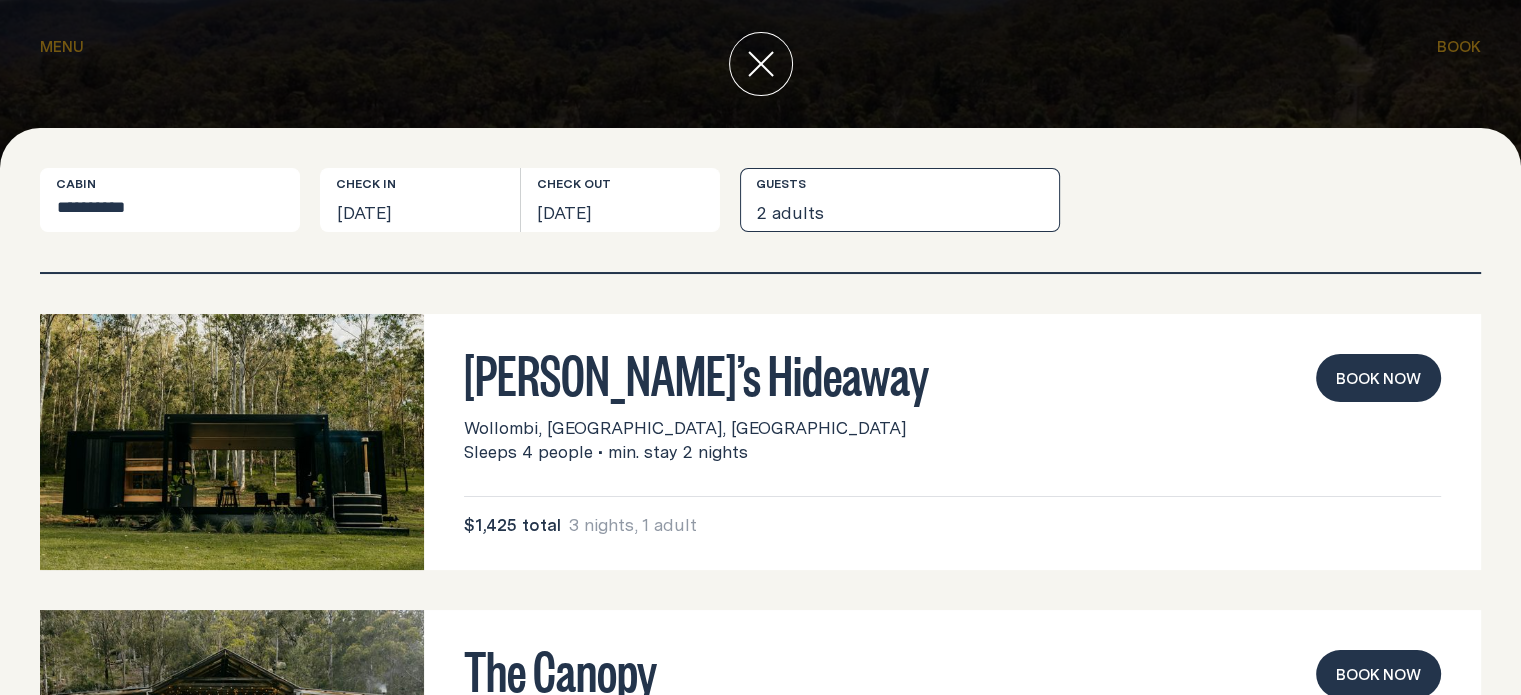 click on "2 adults" at bounding box center [900, 200] 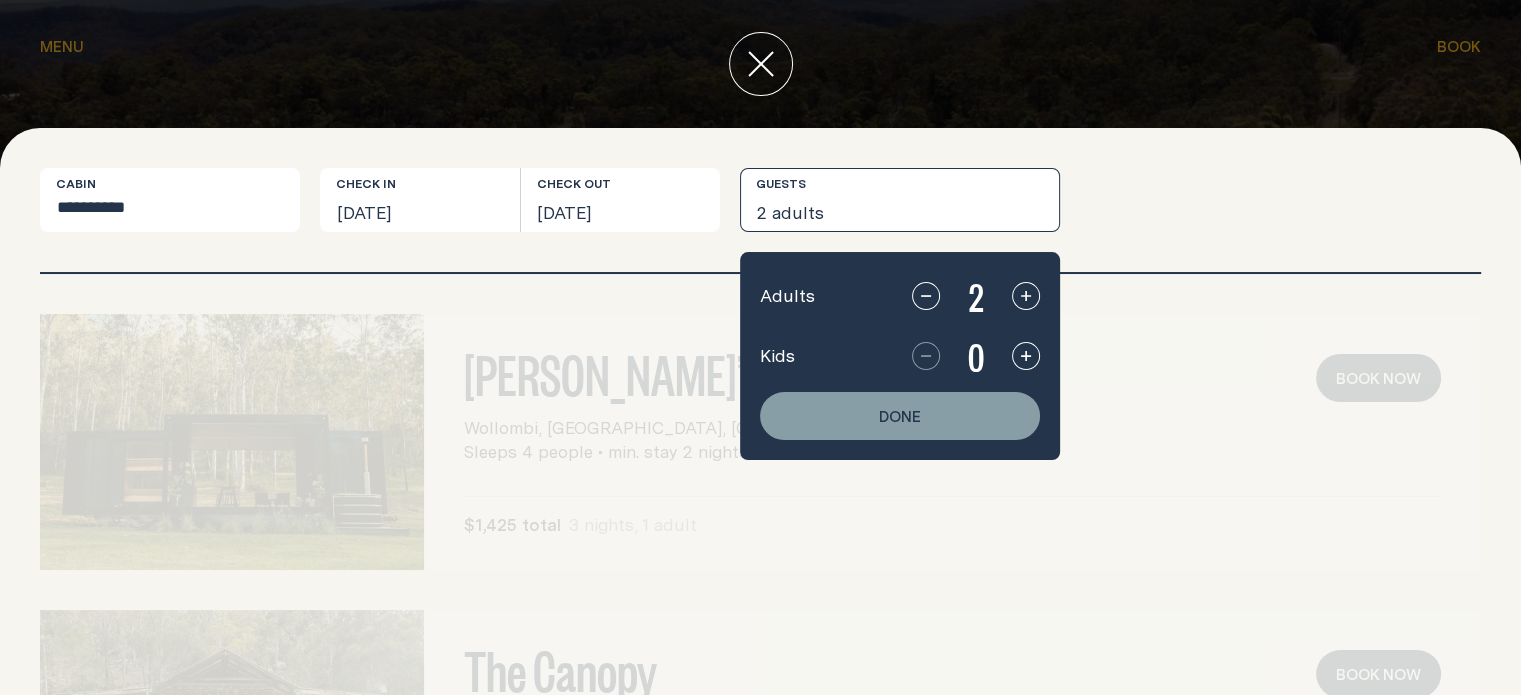 click on "Done" at bounding box center [900, 416] 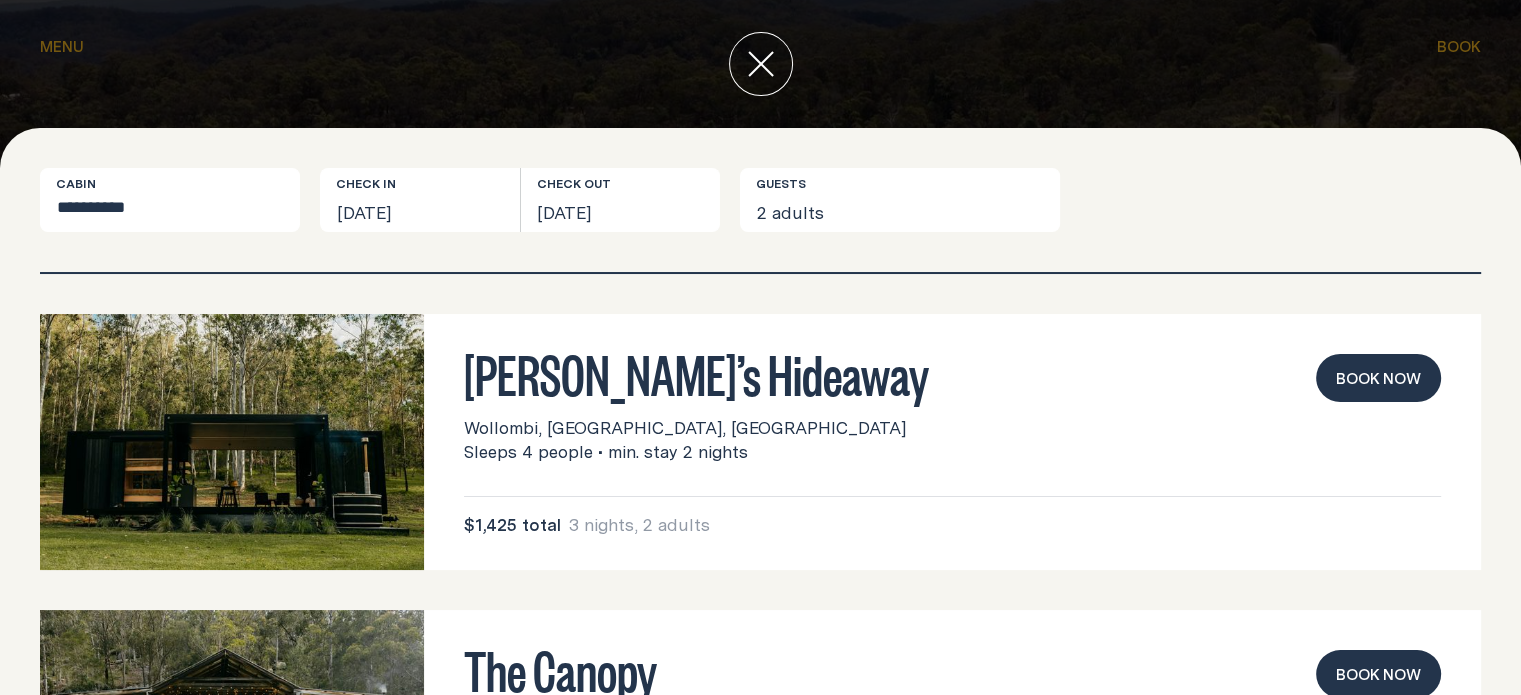 scroll, scrollTop: 0, scrollLeft: 0, axis: both 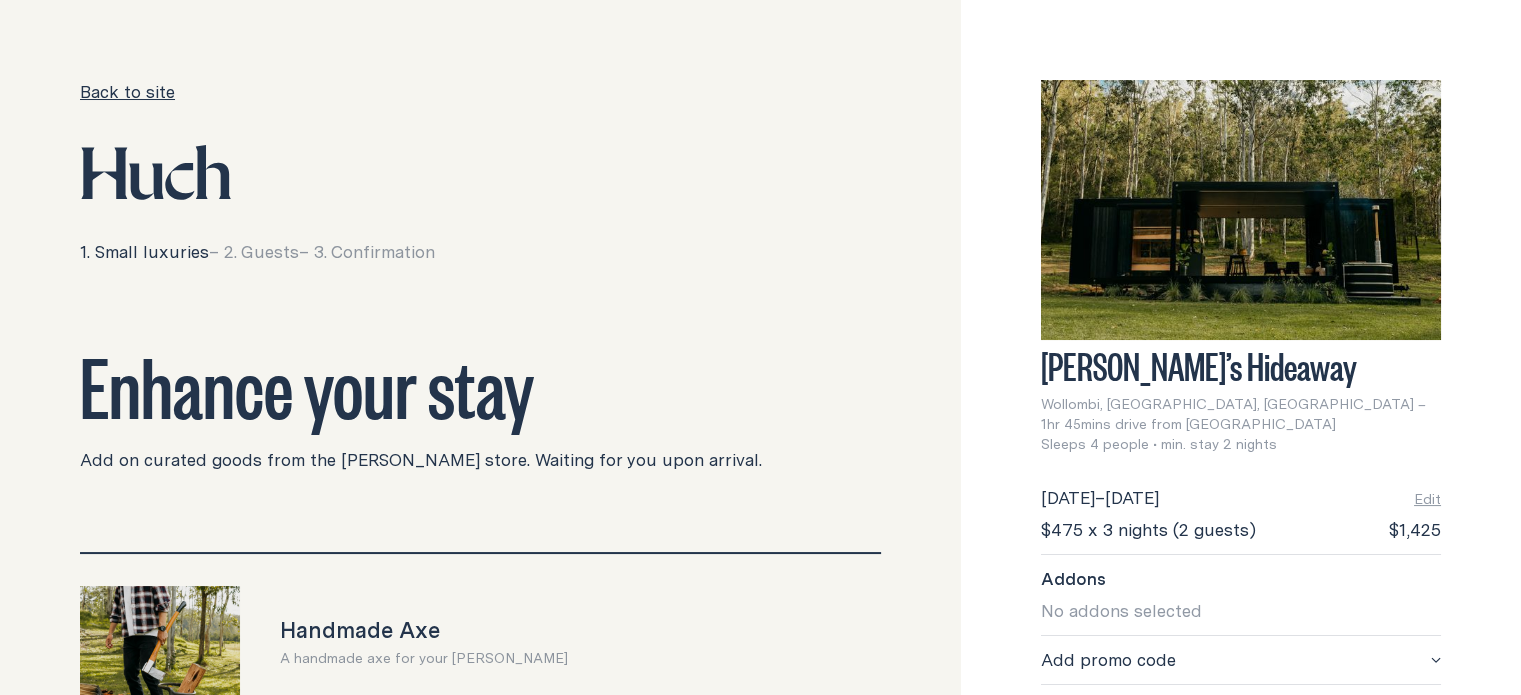 click on "Back to site" at bounding box center [127, 92] 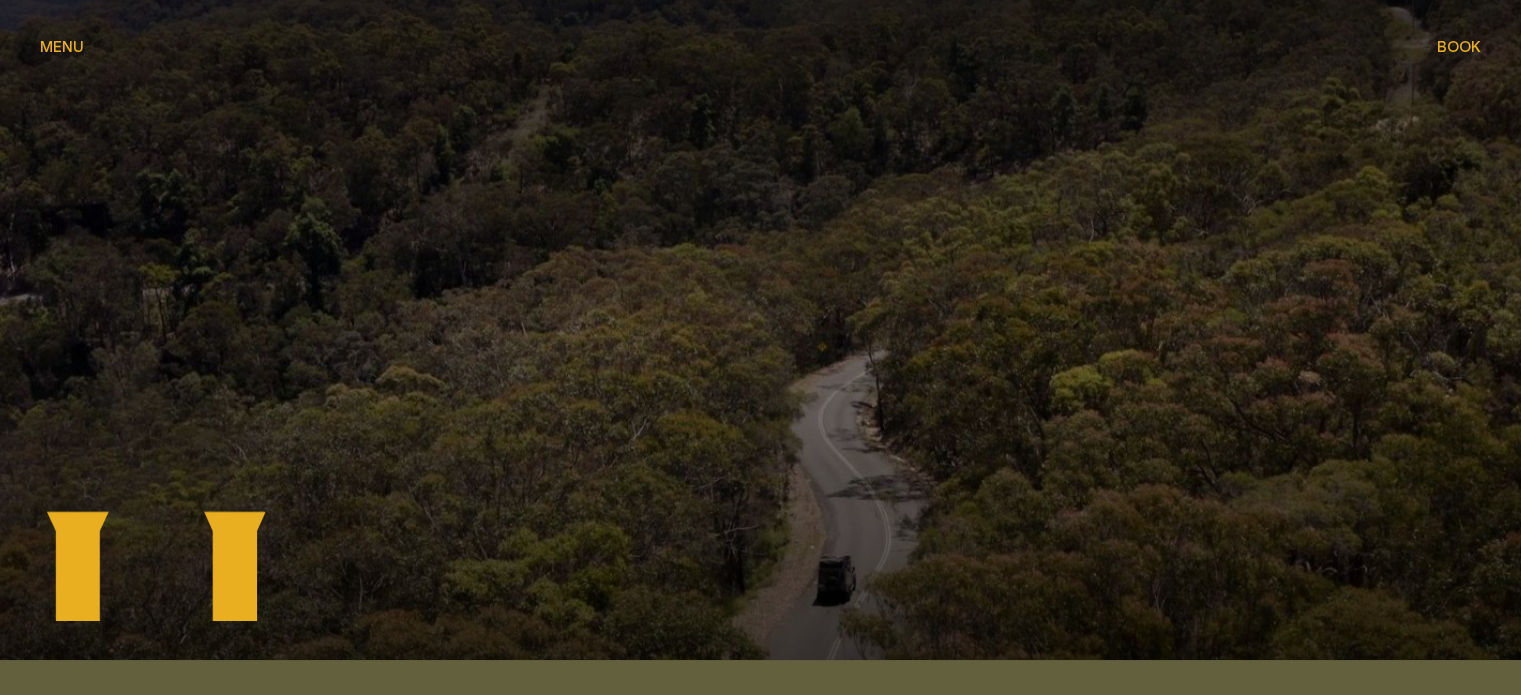 click on "Menu" at bounding box center (62, 46) 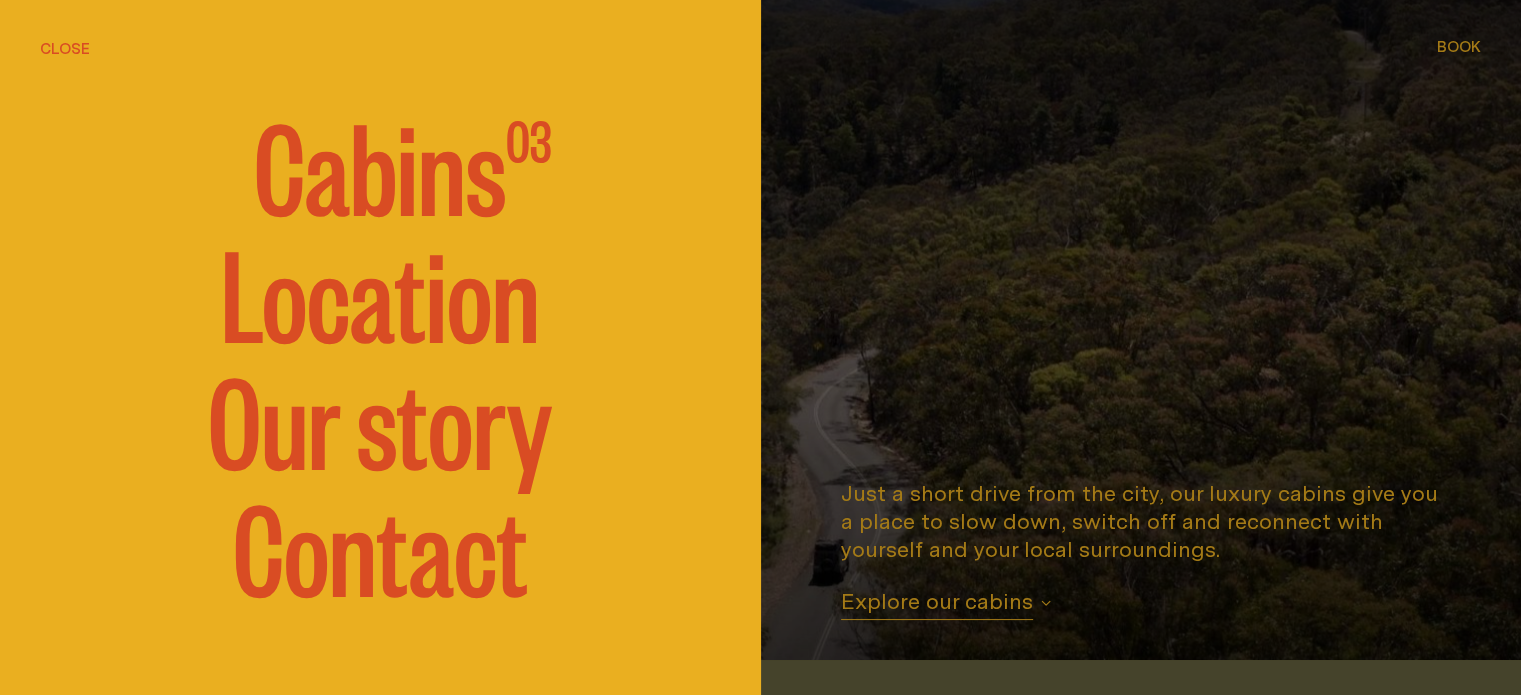 click on "Cabins" at bounding box center [380, 163] 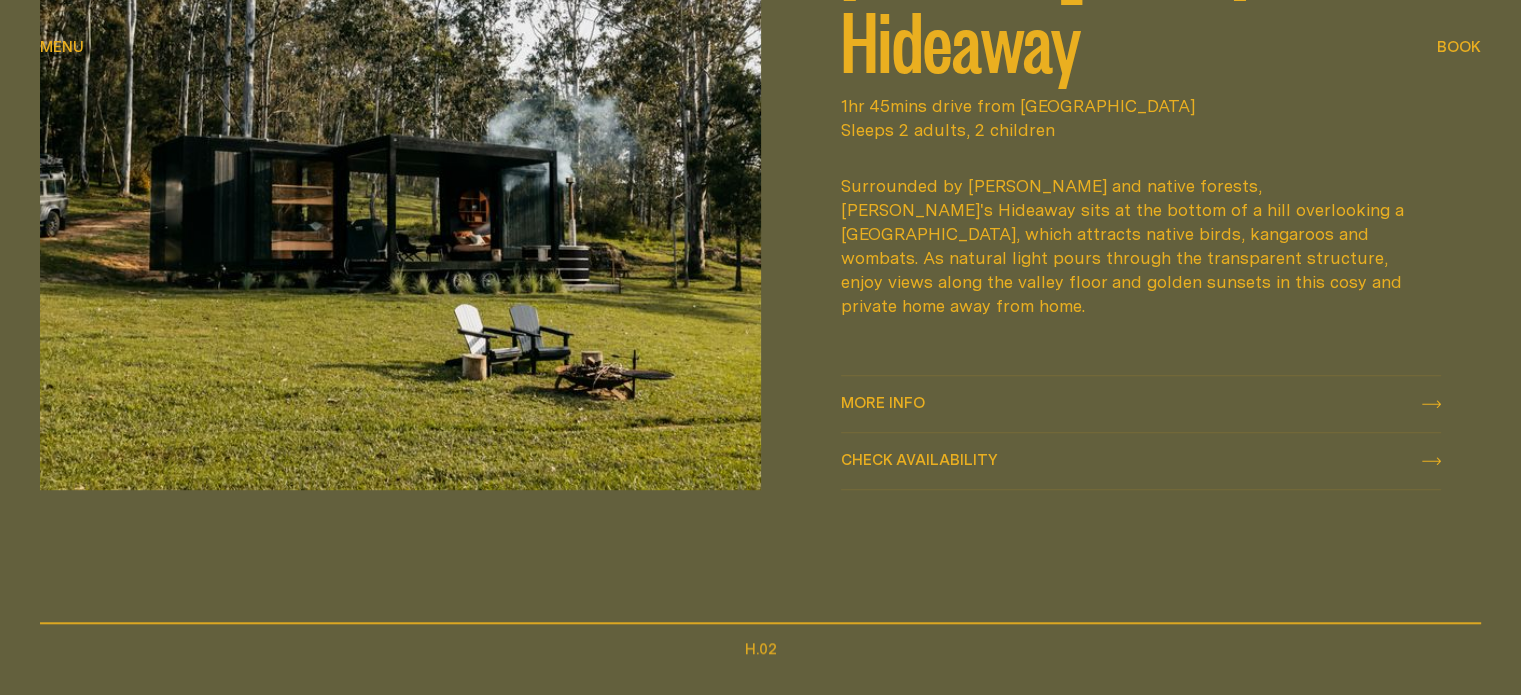 scroll, scrollTop: 960, scrollLeft: 0, axis: vertical 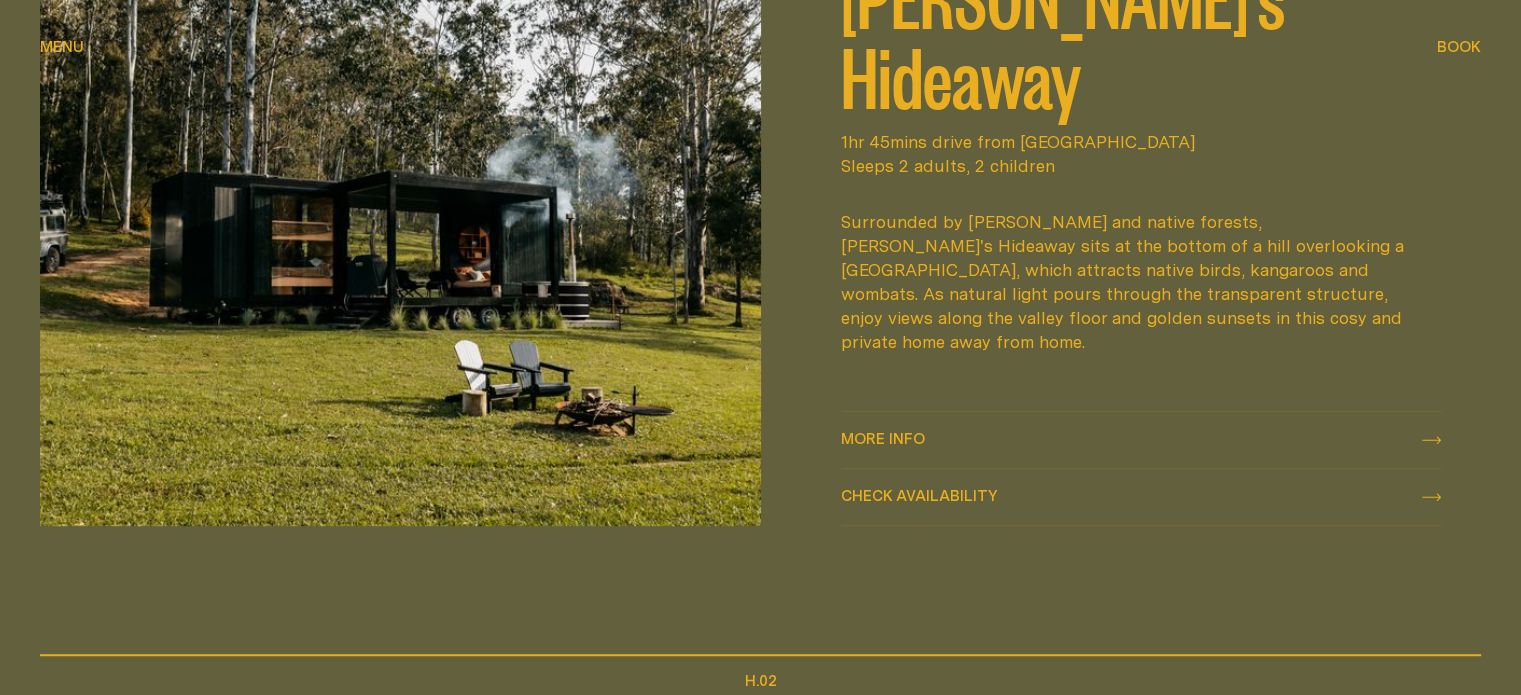 click on "More info     More info" at bounding box center (1141, 440) 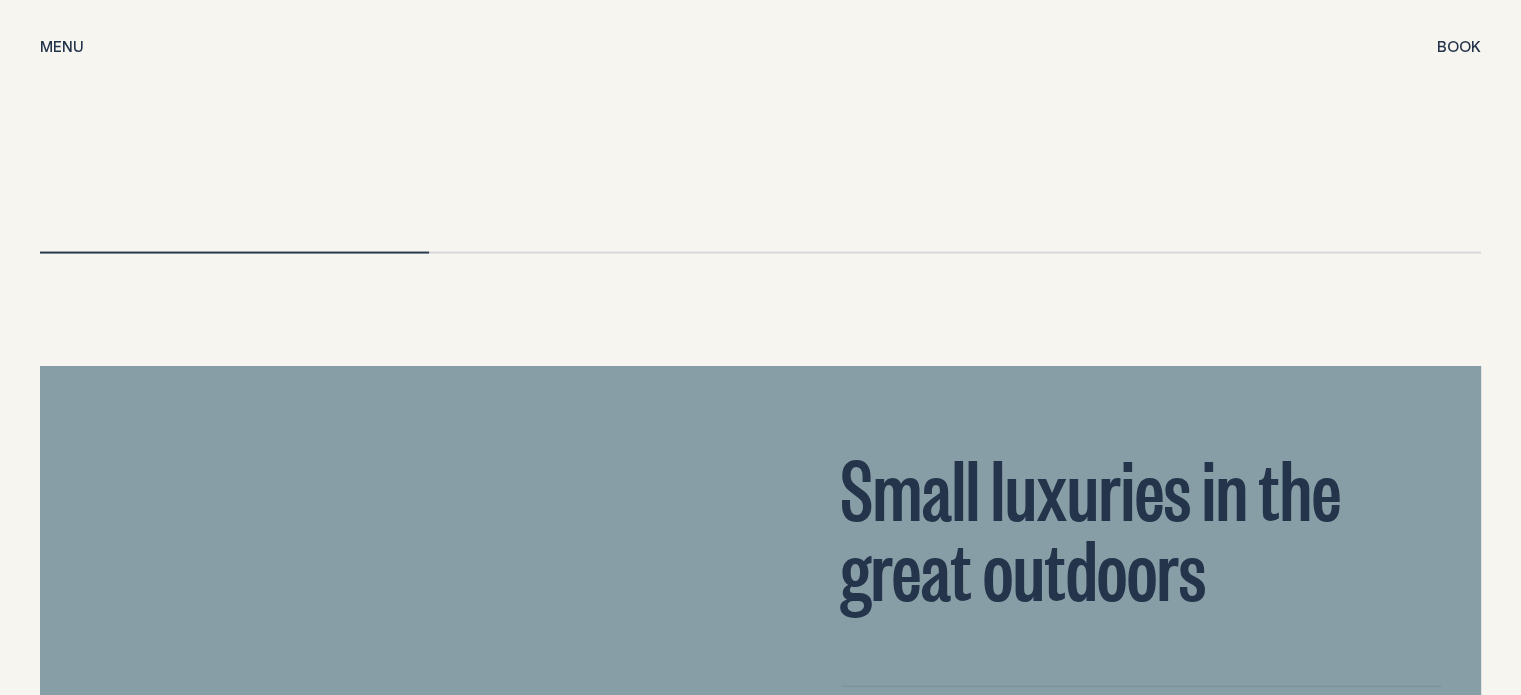 scroll, scrollTop: 4600, scrollLeft: 0, axis: vertical 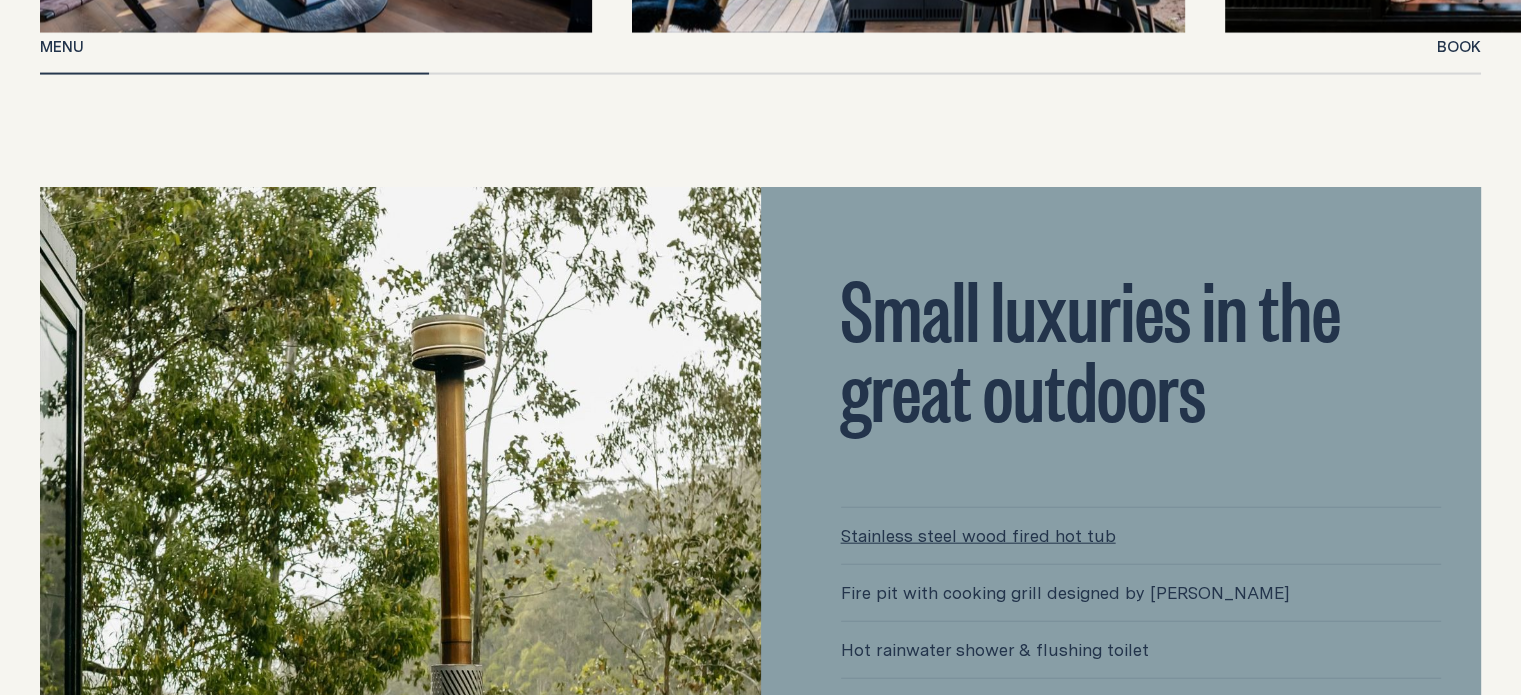 click on "Stainless steel wood fired hot tub" at bounding box center [1141, 536] 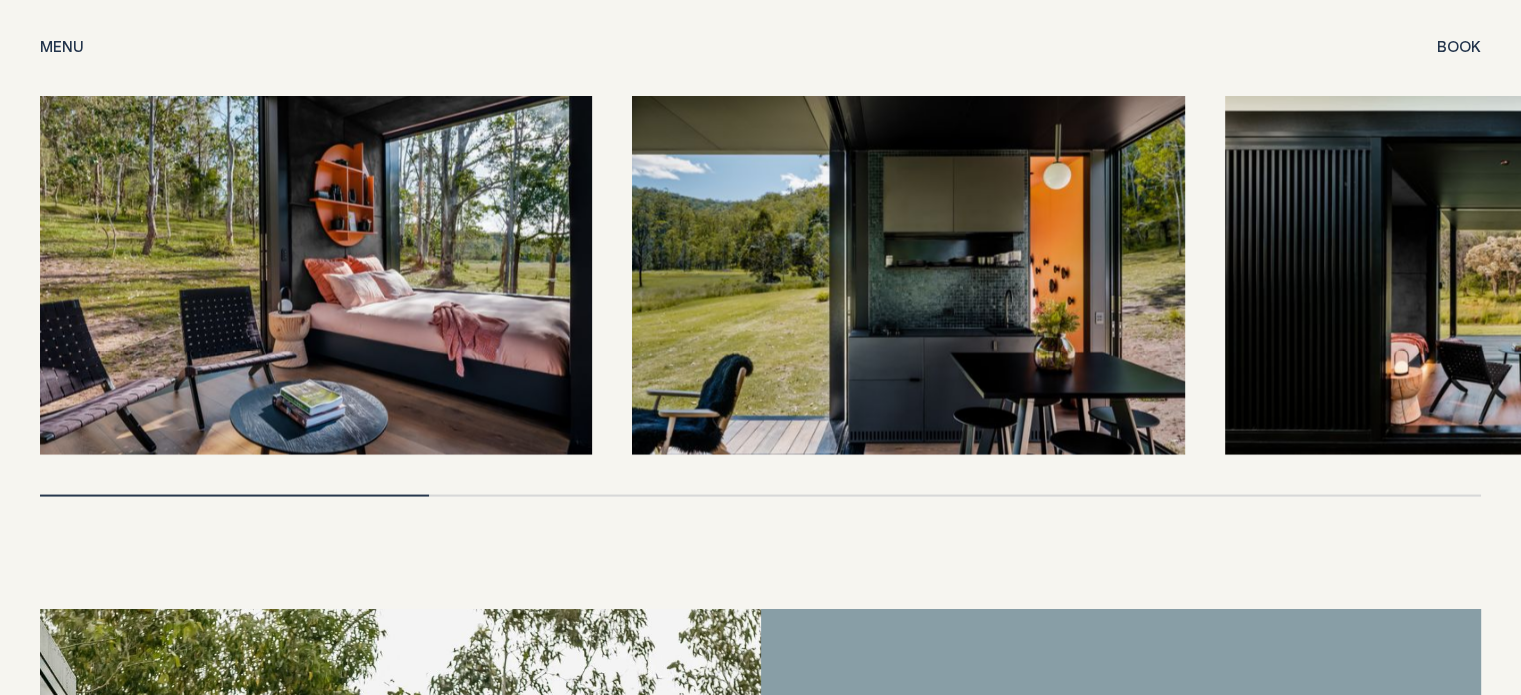 scroll, scrollTop: 4000, scrollLeft: 0, axis: vertical 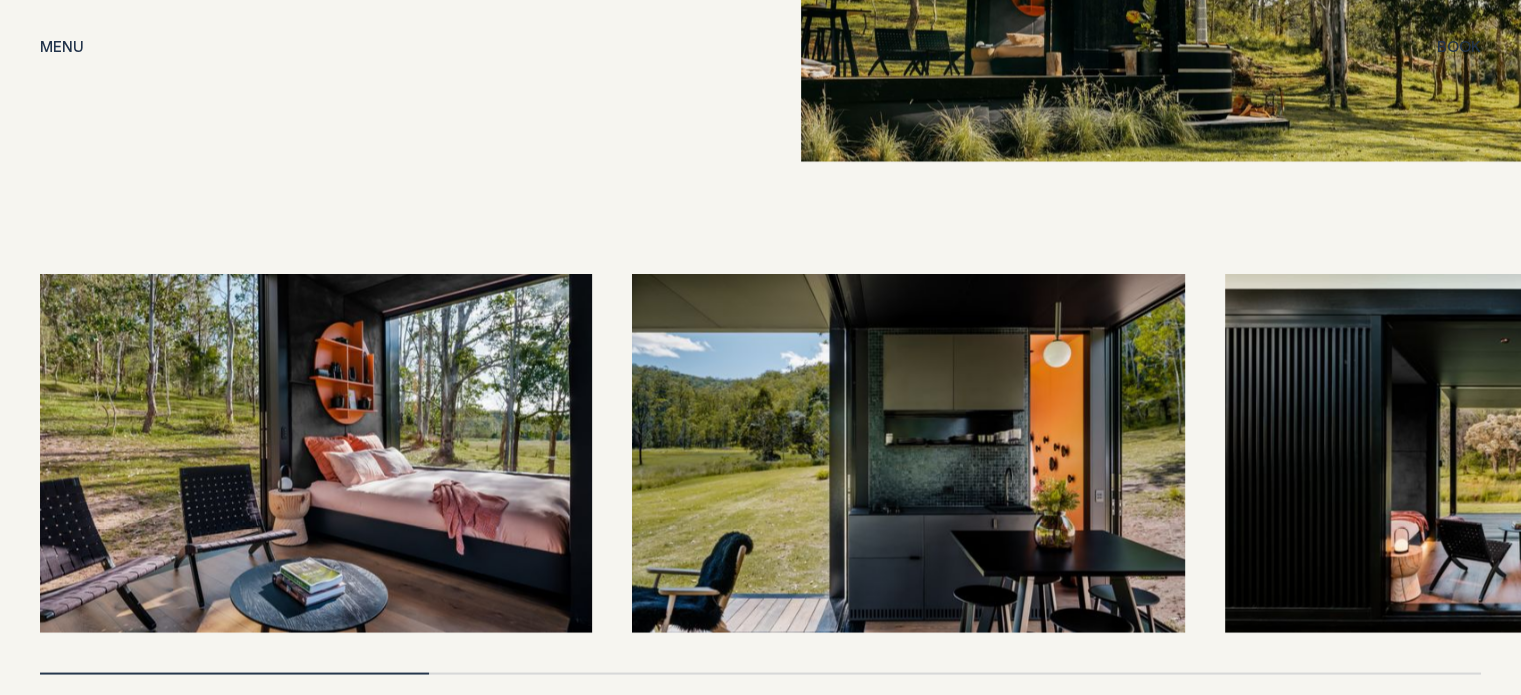 click at bounding box center (908, 453) 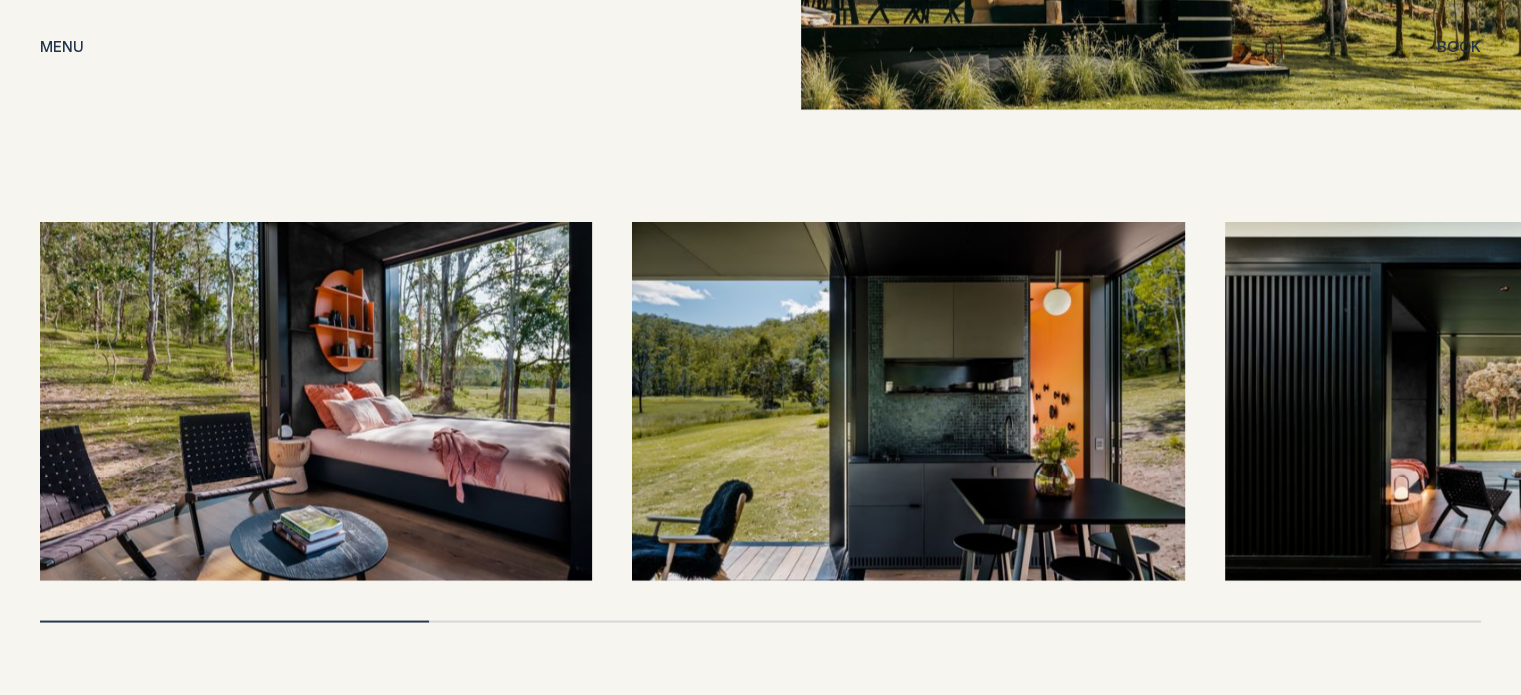 scroll, scrollTop: 4100, scrollLeft: 0, axis: vertical 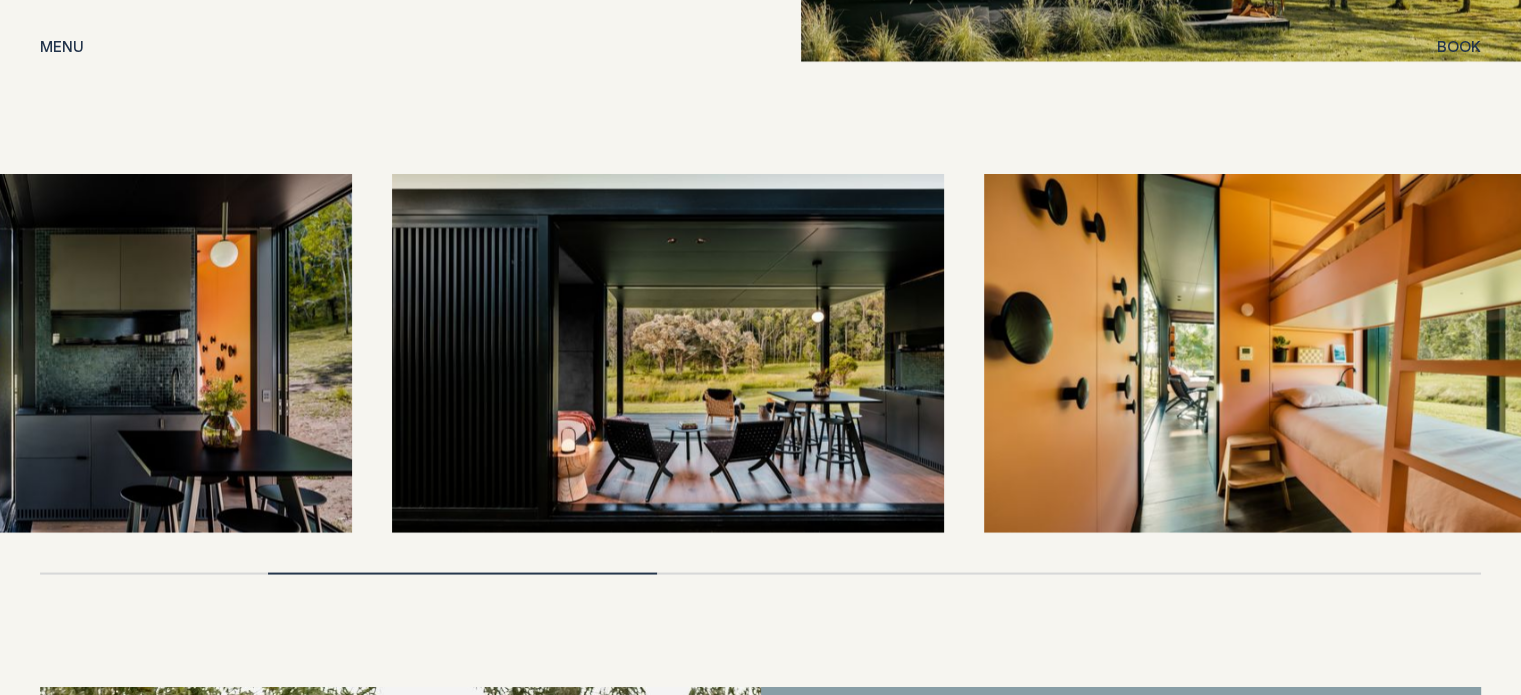 drag, startPoint x: 1051, startPoint y: 403, endPoint x: 214, endPoint y: 298, distance: 843.5603 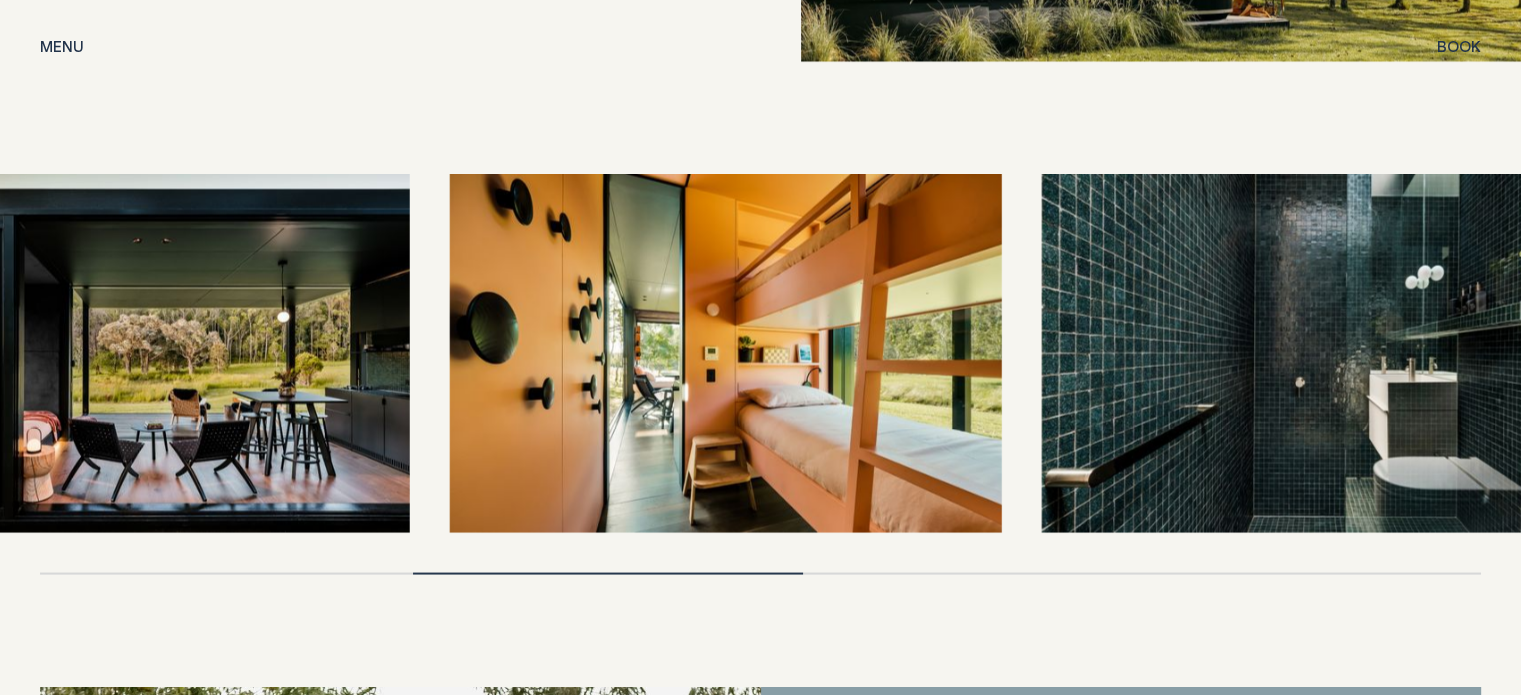 drag, startPoint x: 1132, startPoint y: 379, endPoint x: 332, endPoint y: 354, distance: 800.3905 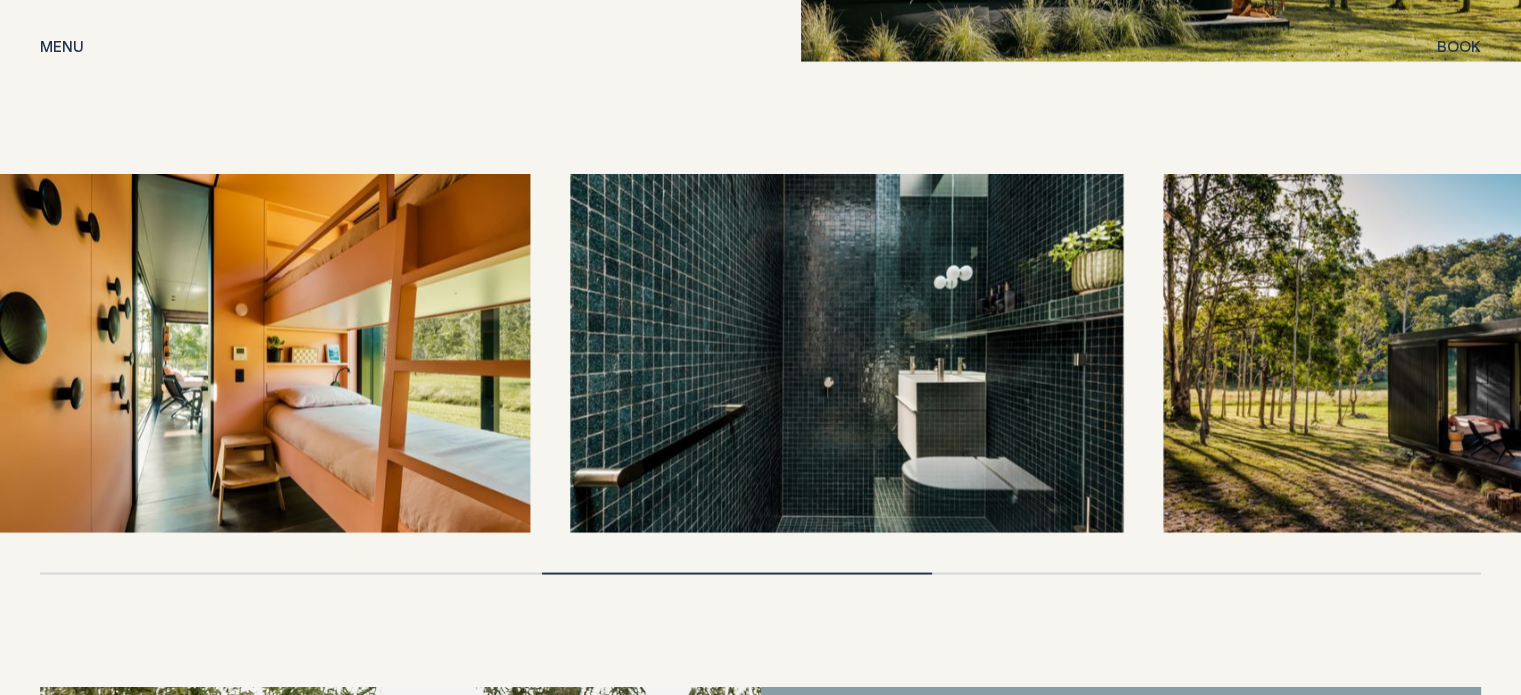 drag, startPoint x: 988, startPoint y: 373, endPoint x: 333, endPoint y: 367, distance: 655.02747 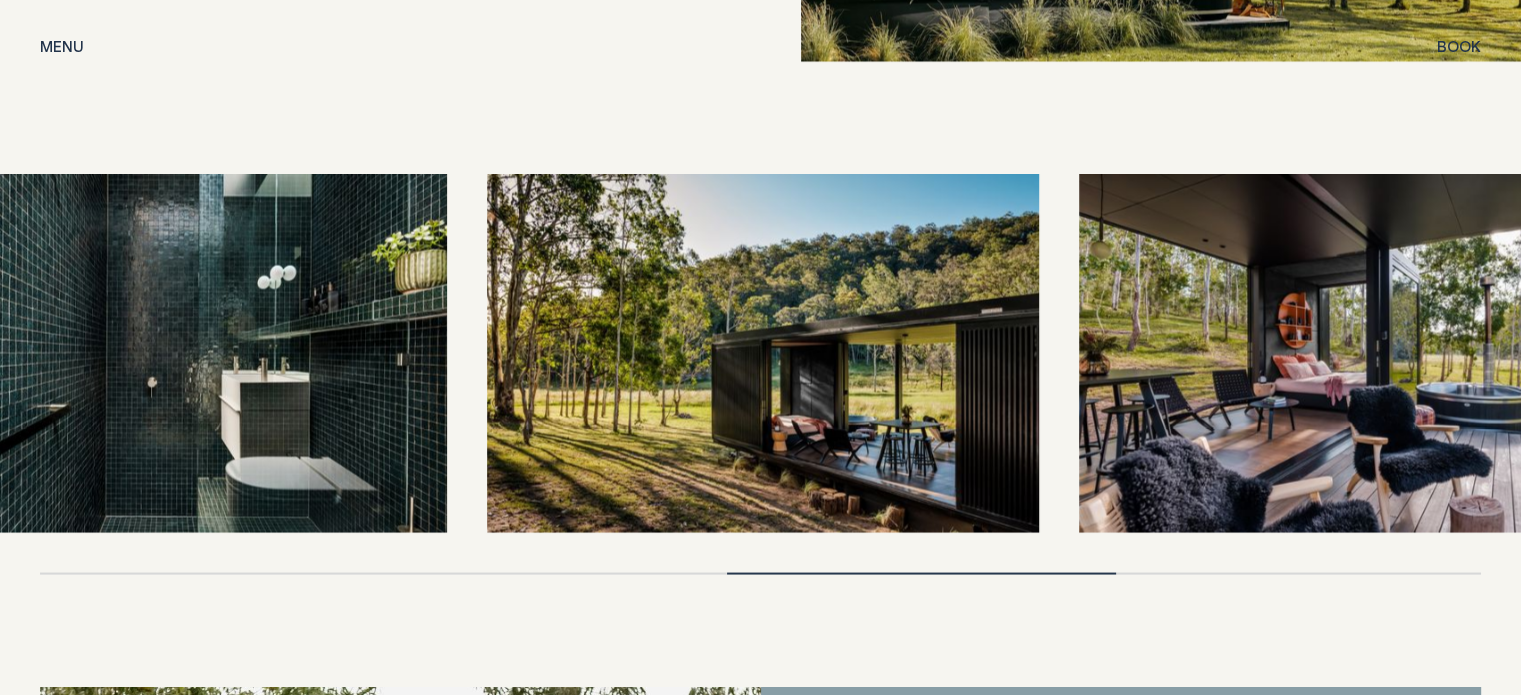 drag, startPoint x: 968, startPoint y: 427, endPoint x: 185, endPoint y: 387, distance: 784.02106 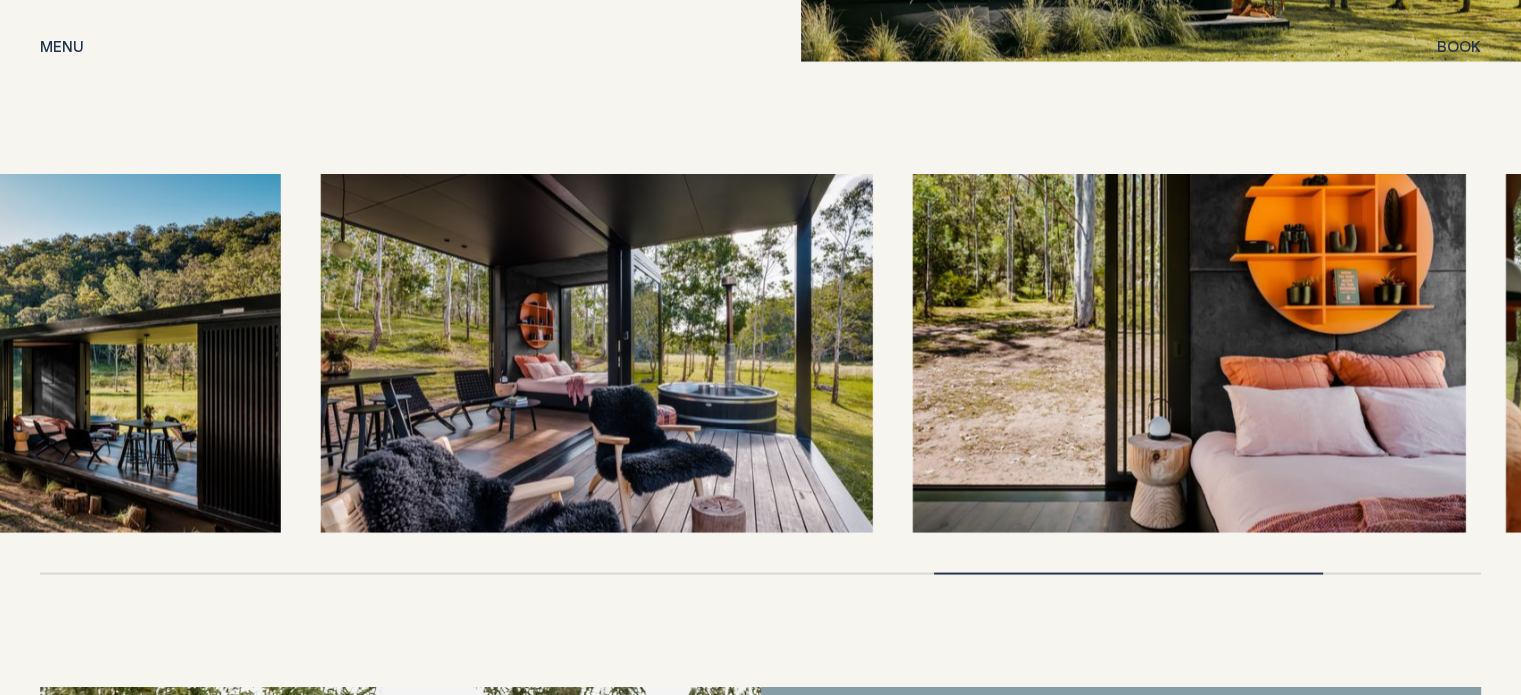 drag, startPoint x: 1035, startPoint y: 376, endPoint x: 128, endPoint y: 343, distance: 907.60016 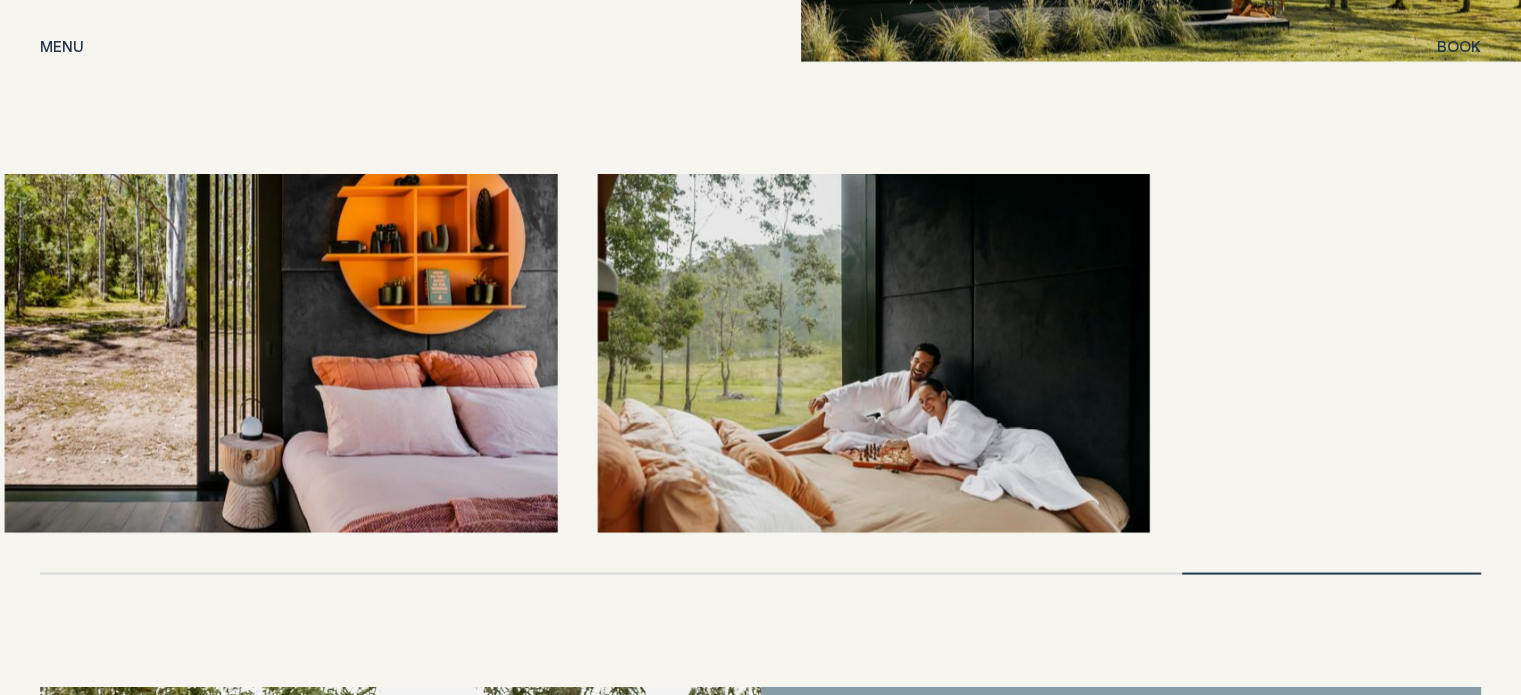 drag, startPoint x: 915, startPoint y: 247, endPoint x: 0, endPoint y: 197, distance: 916.3651 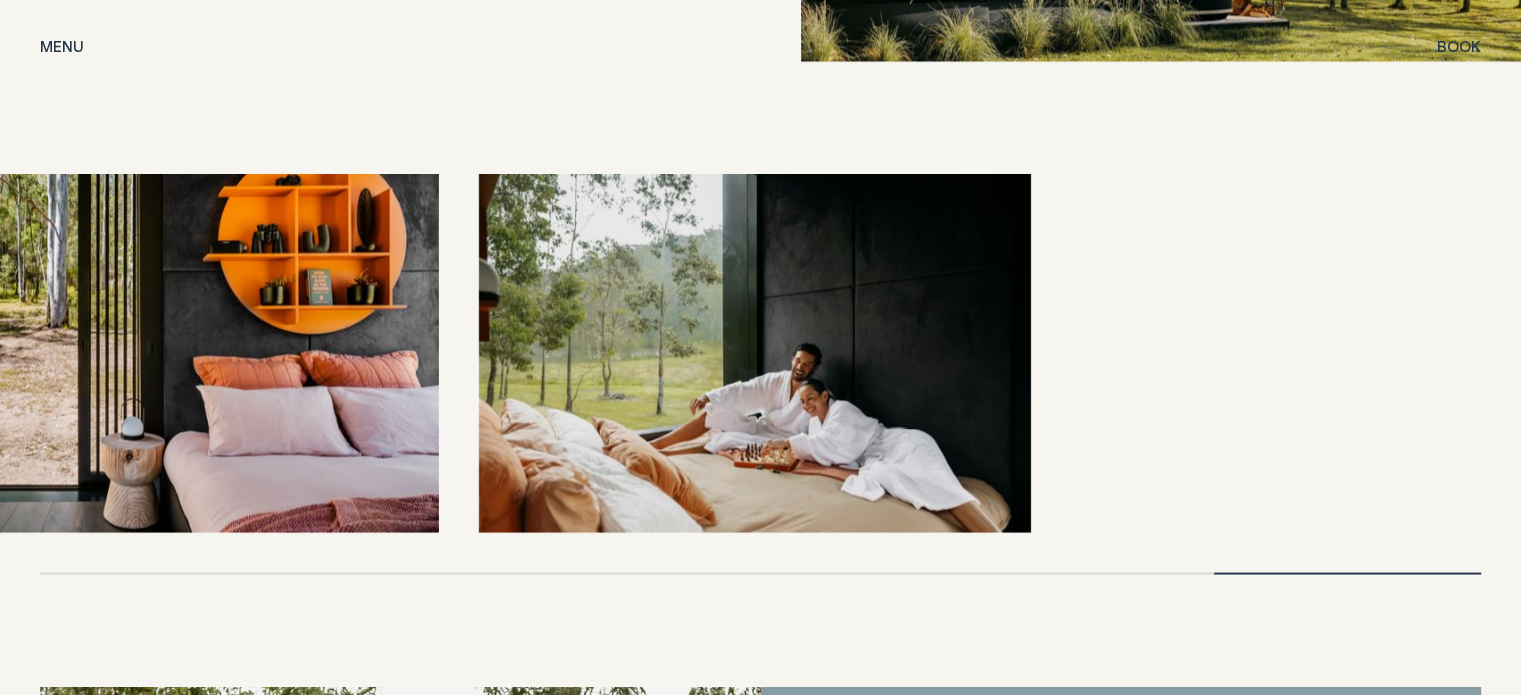 drag, startPoint x: 1004, startPoint y: 304, endPoint x: 173, endPoint y: 243, distance: 833.23584 